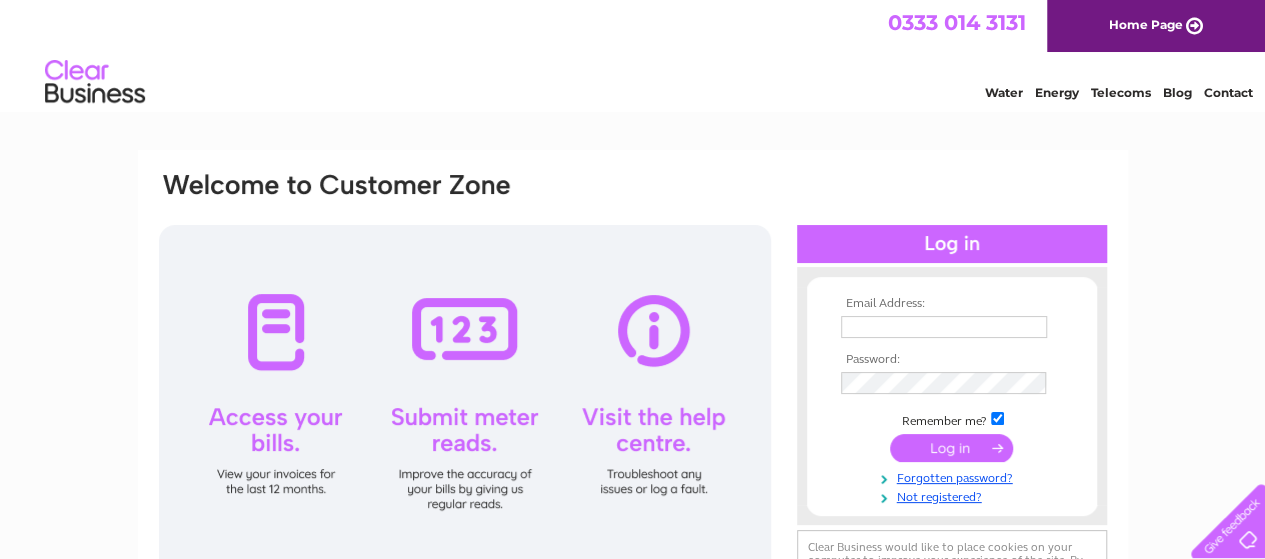 scroll, scrollTop: 0, scrollLeft: 0, axis: both 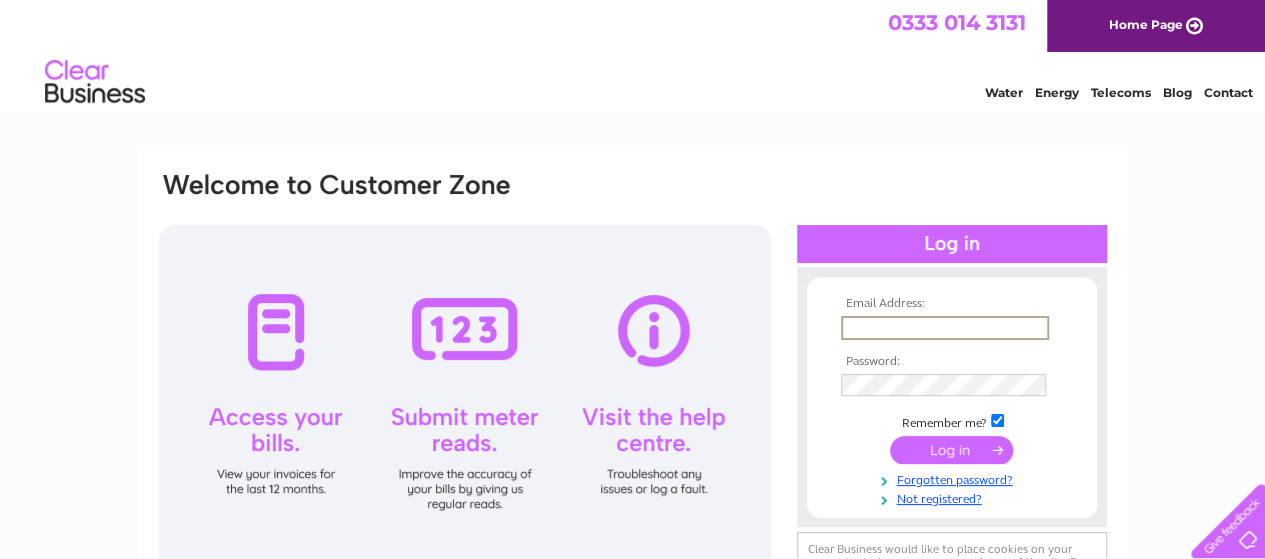 click at bounding box center [945, 328] 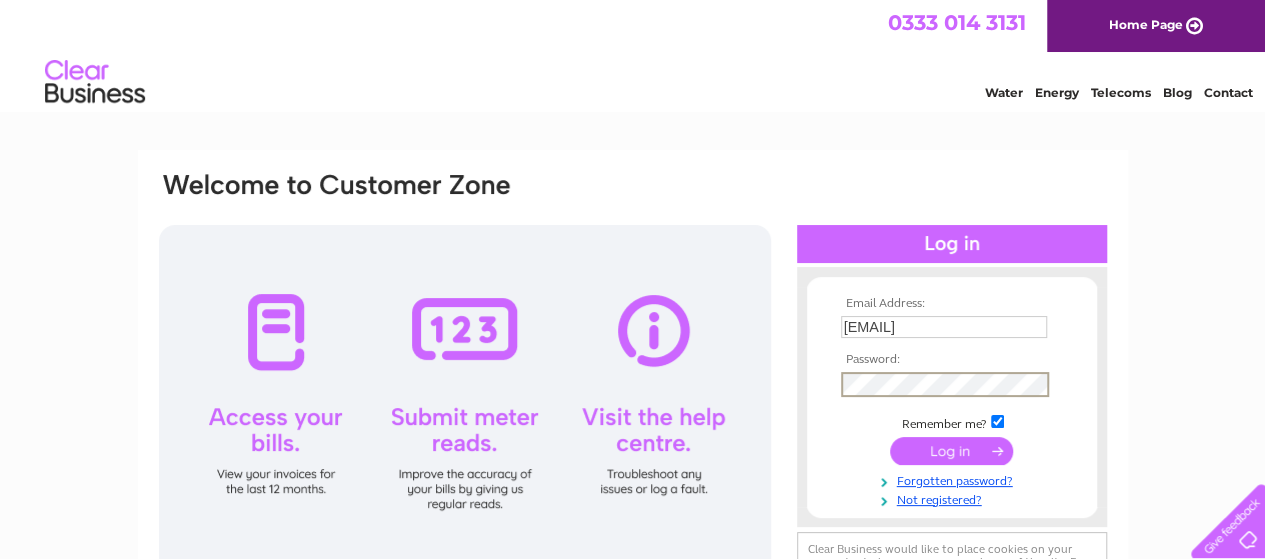 click at bounding box center (951, 451) 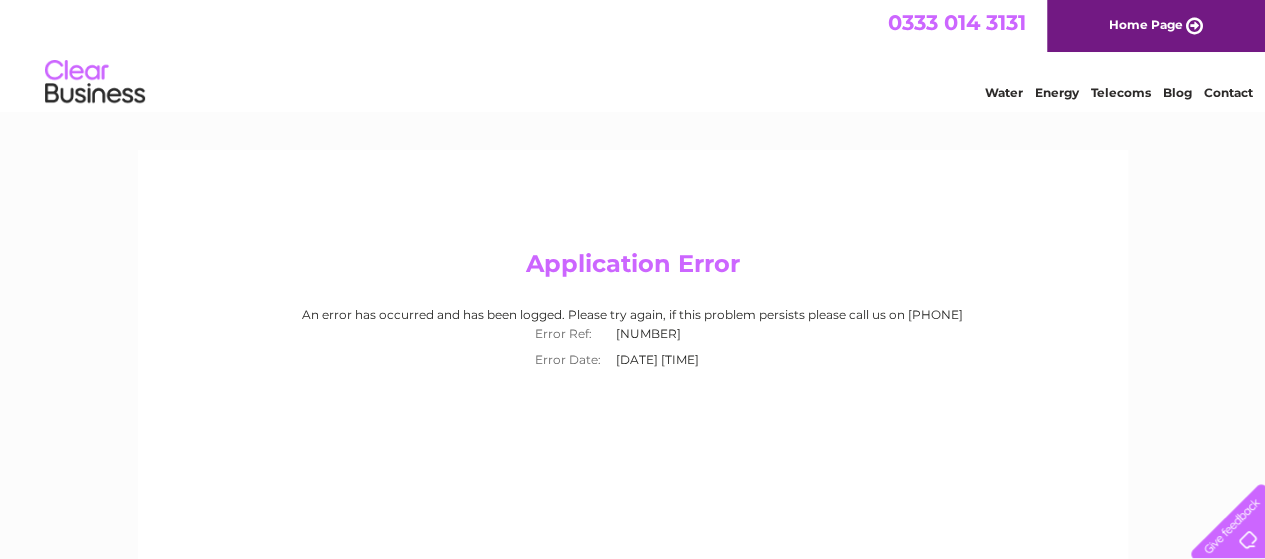 scroll, scrollTop: 0, scrollLeft: 0, axis: both 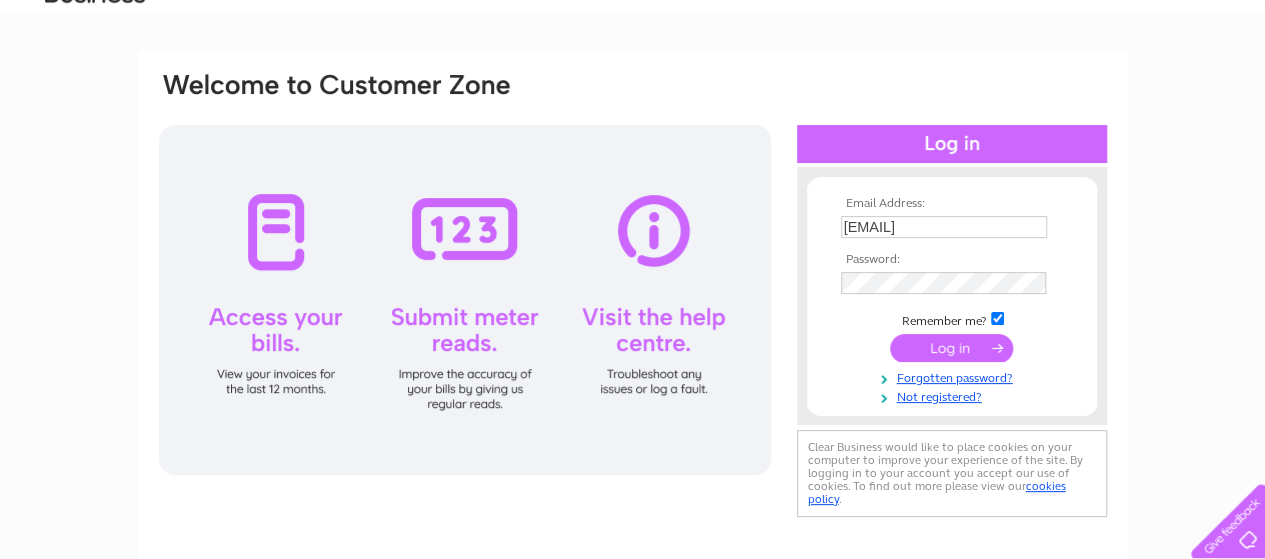 click on "Email Address:
[EMAIL]
Password:
[PASSWORD]
Forgotten password?" at bounding box center [632, 501] 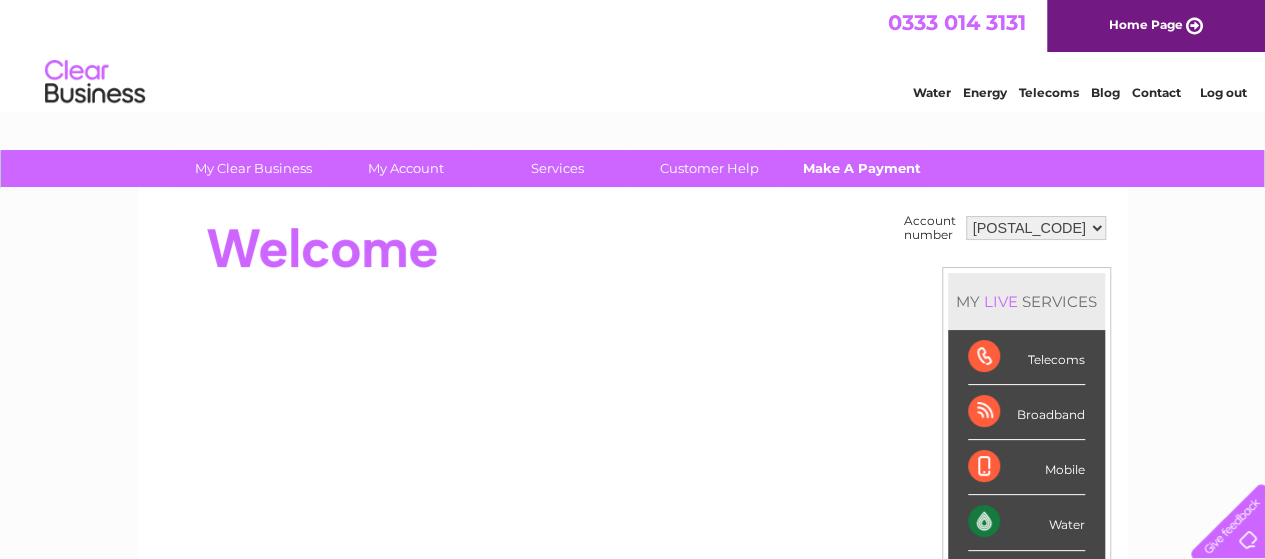 scroll, scrollTop: 0, scrollLeft: 0, axis: both 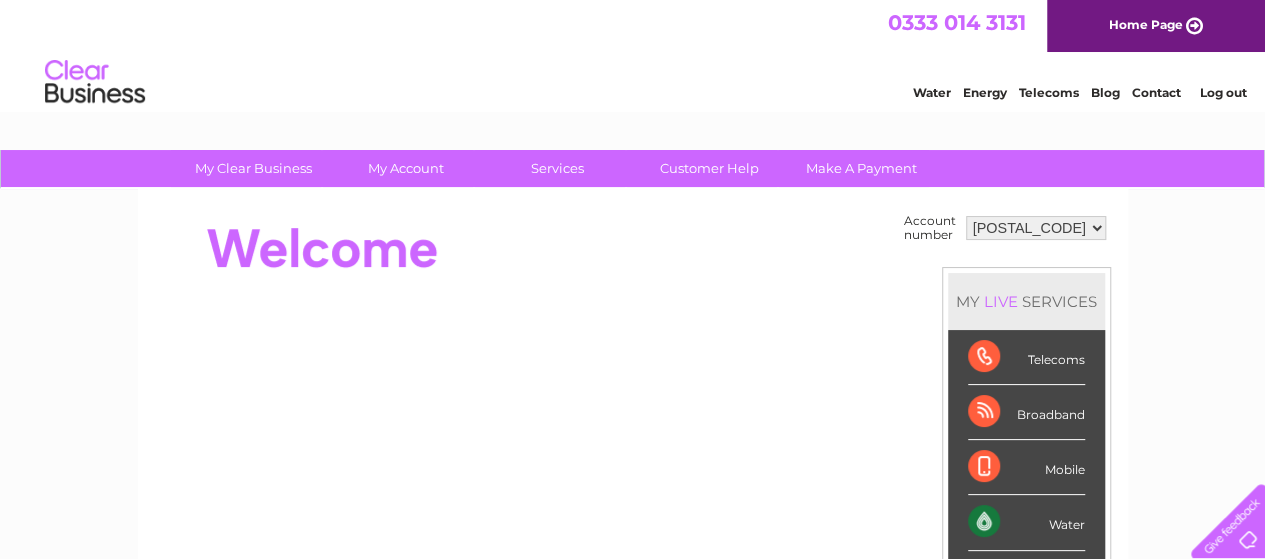 click on "992020
30318294" at bounding box center [1036, 228] 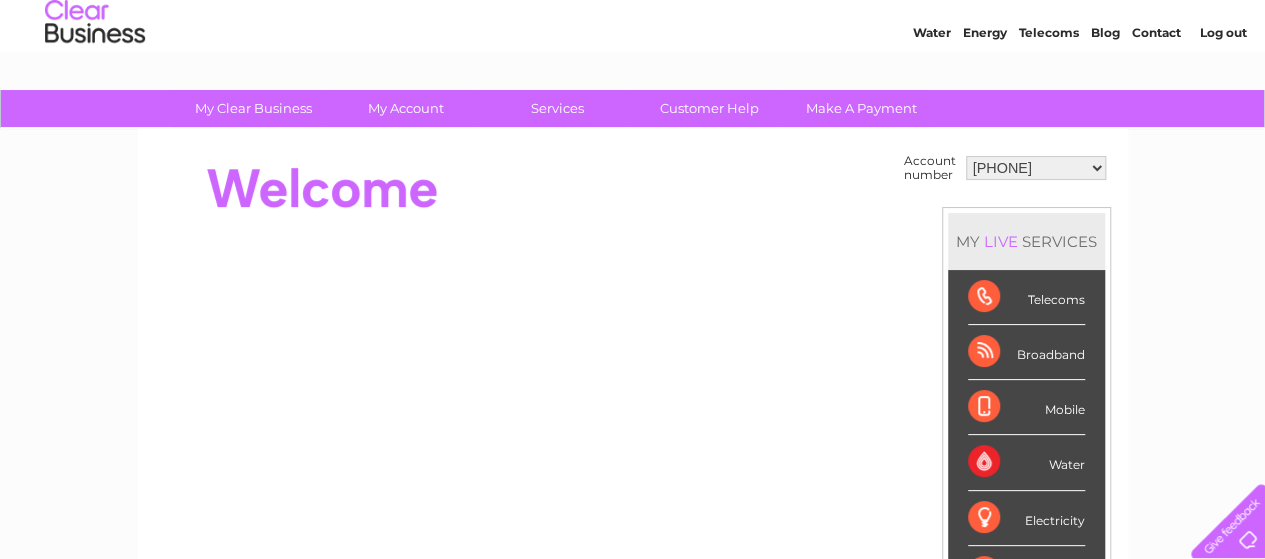 scroll, scrollTop: 100, scrollLeft: 0, axis: vertical 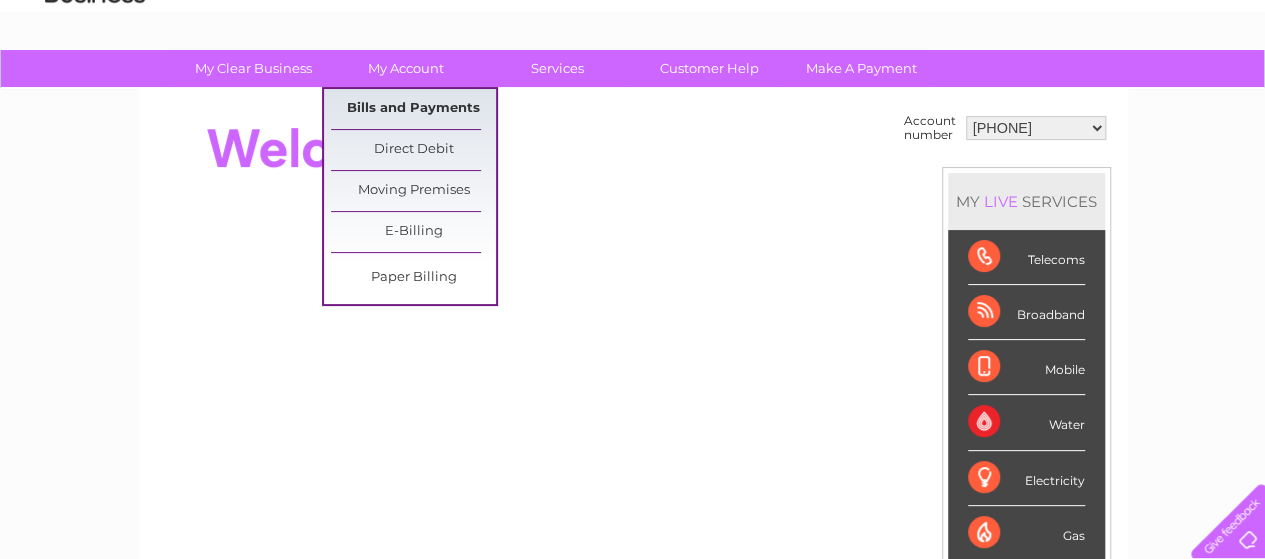 click on "Bills and Payments" at bounding box center [413, 109] 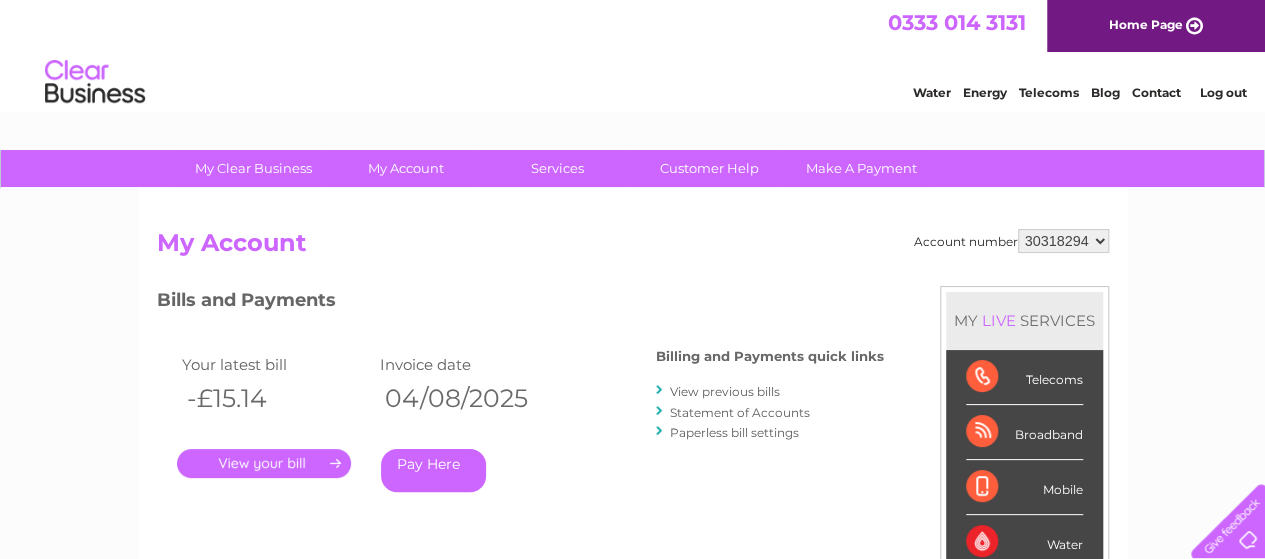 scroll, scrollTop: 0, scrollLeft: 0, axis: both 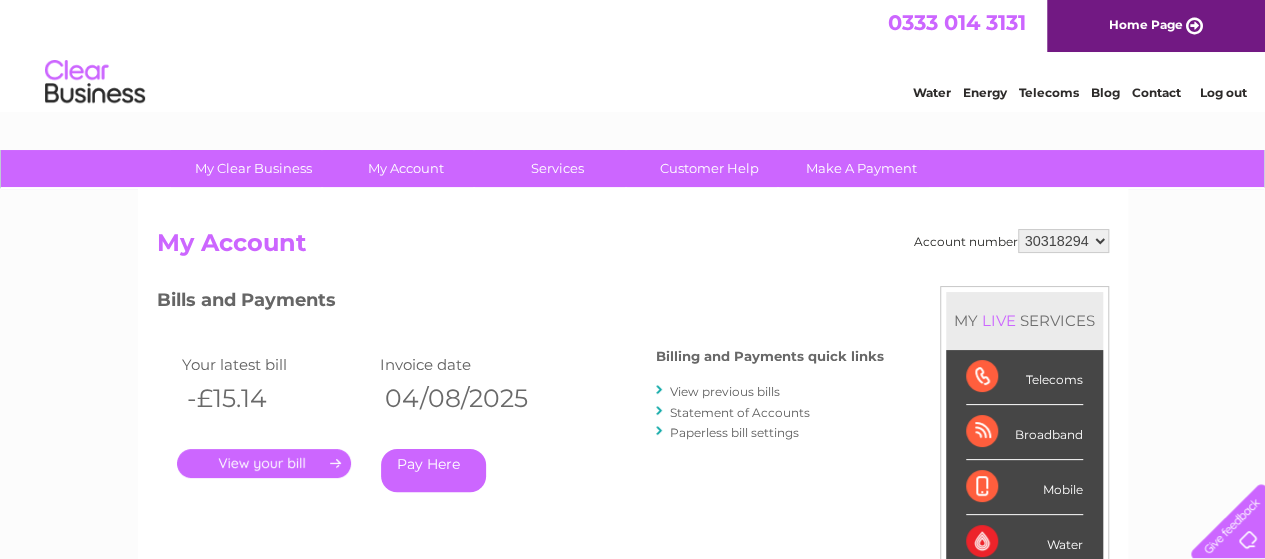 click on "." at bounding box center [264, 463] 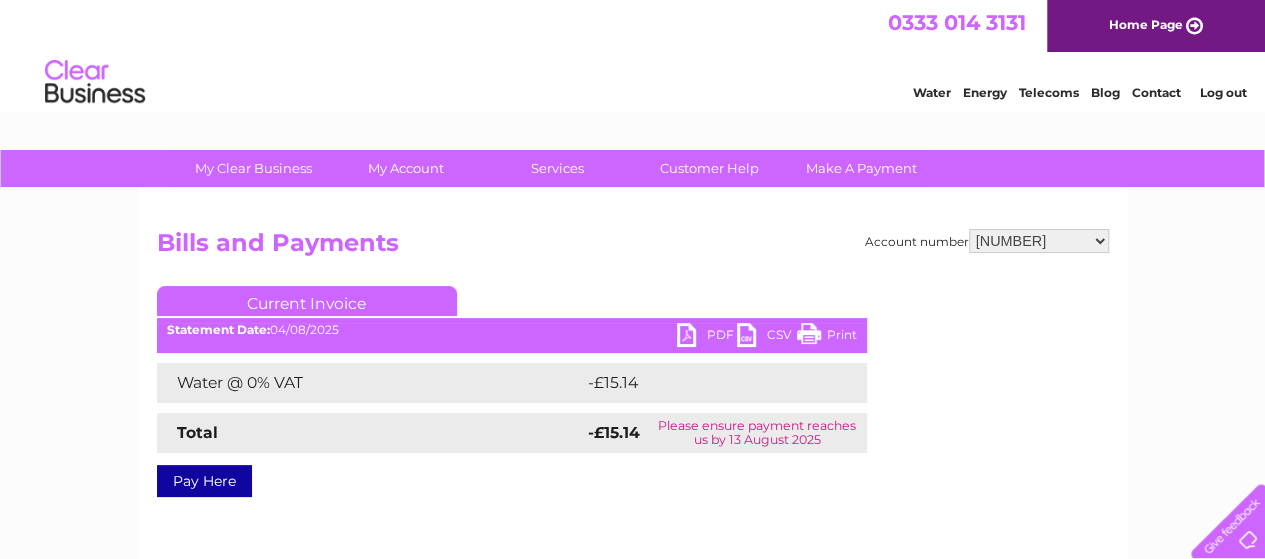scroll, scrollTop: 0, scrollLeft: 0, axis: both 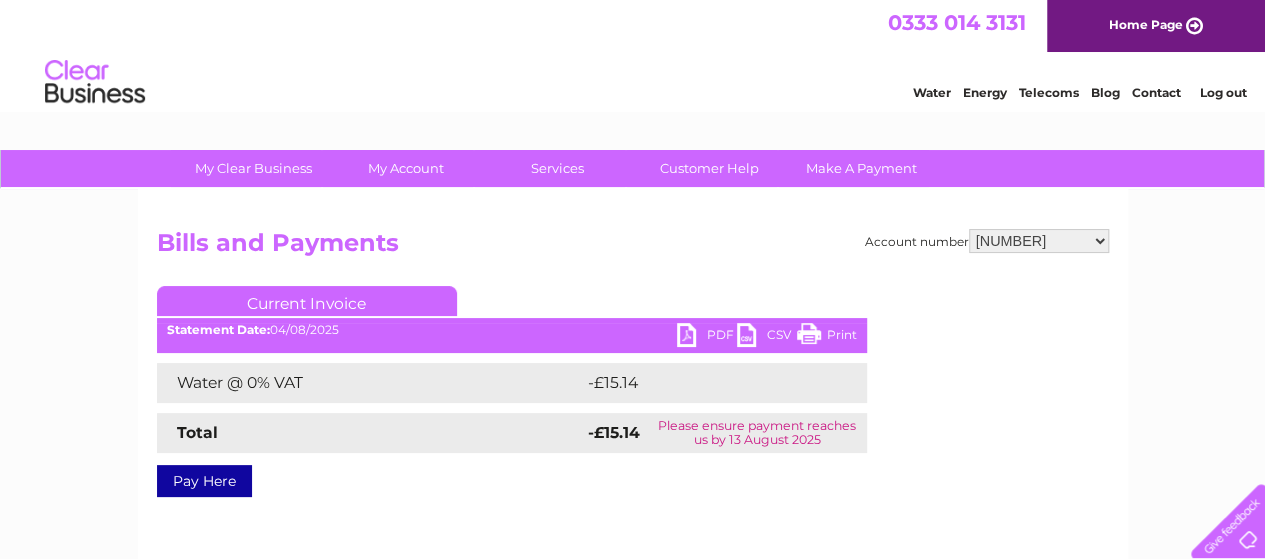 click on "PDF" at bounding box center [707, 337] 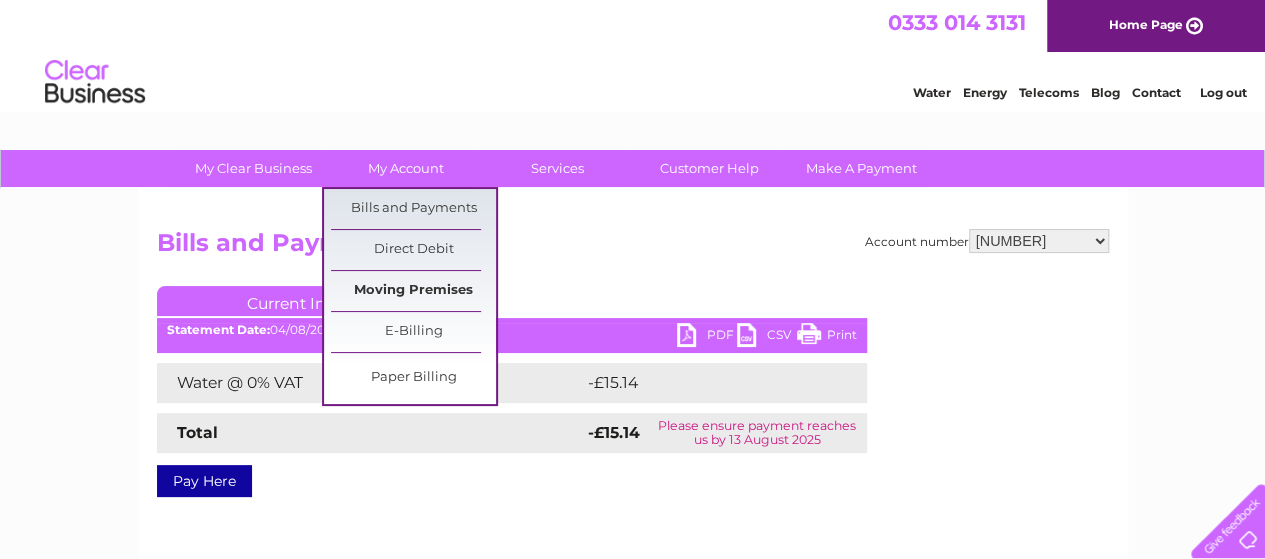 click on "Moving Premises" at bounding box center [413, 291] 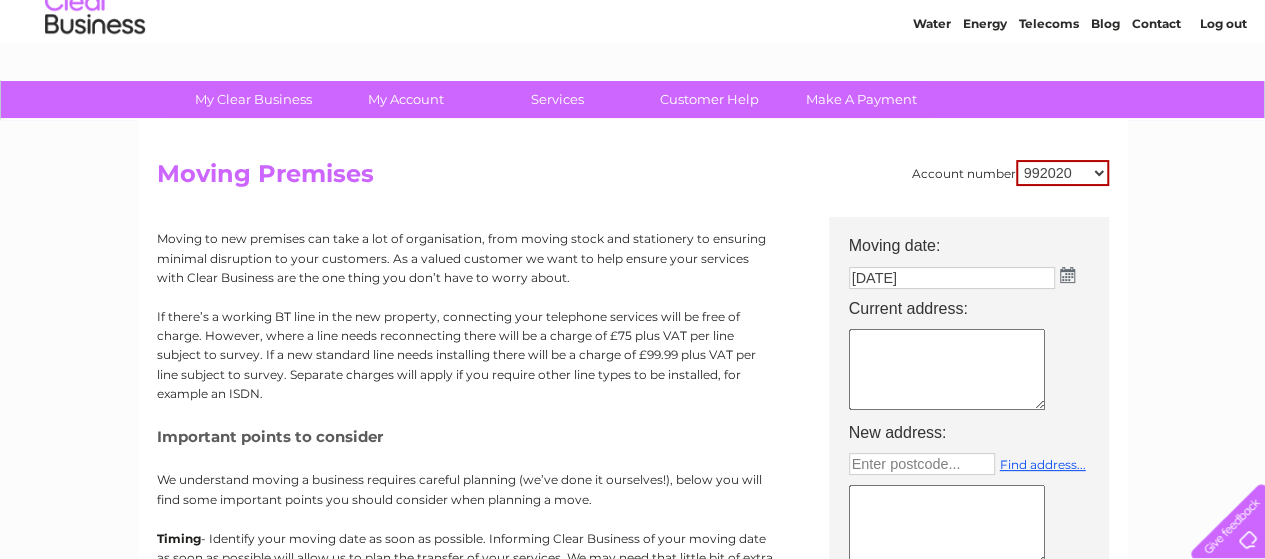 scroll, scrollTop: 100, scrollLeft: 0, axis: vertical 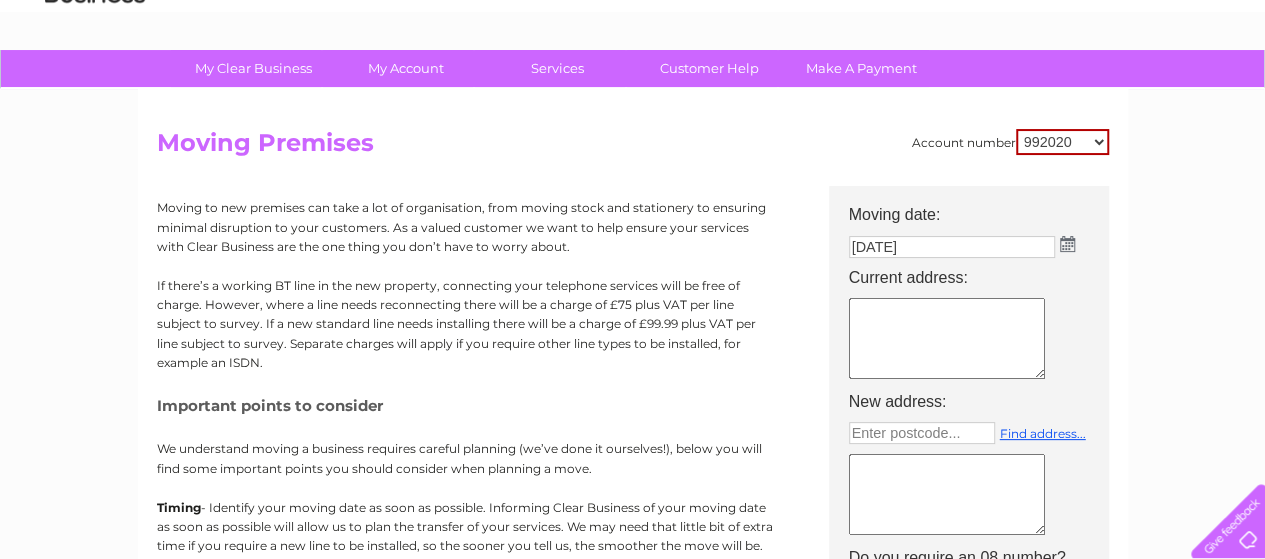 click at bounding box center [1067, 244] 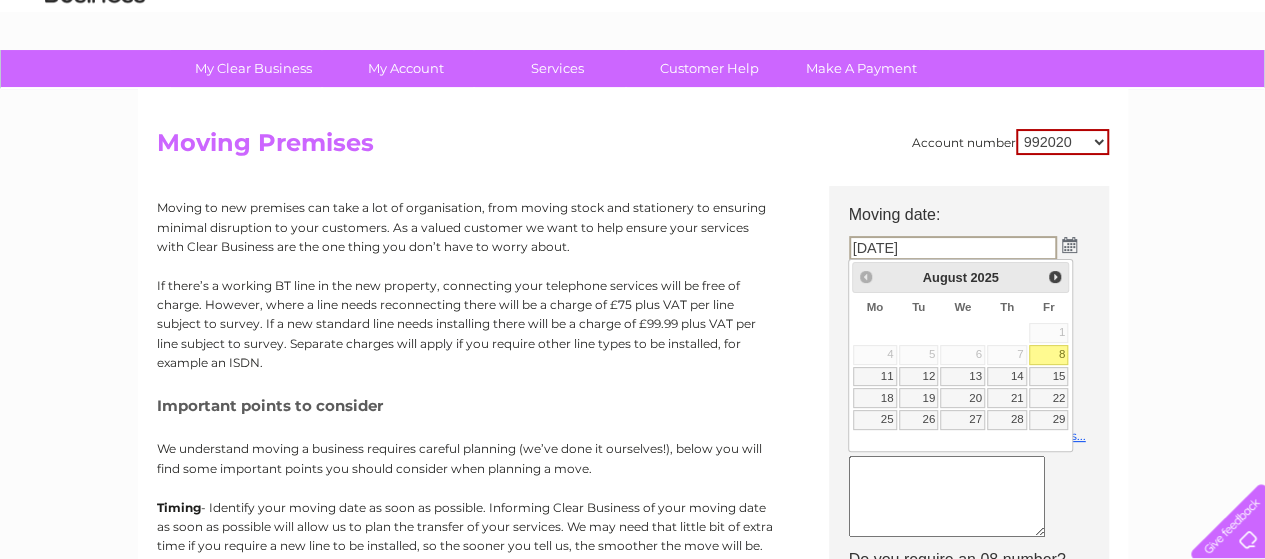 click on "Prev Next August   2025" at bounding box center (961, 277) 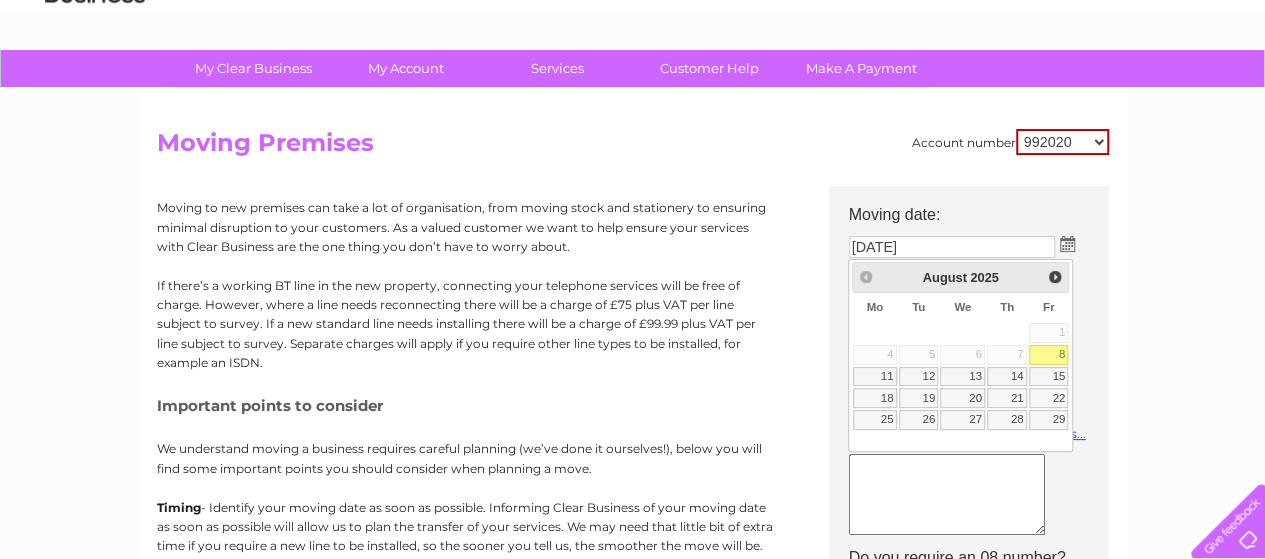 click on "Prev Next August   2025" at bounding box center [961, 277] 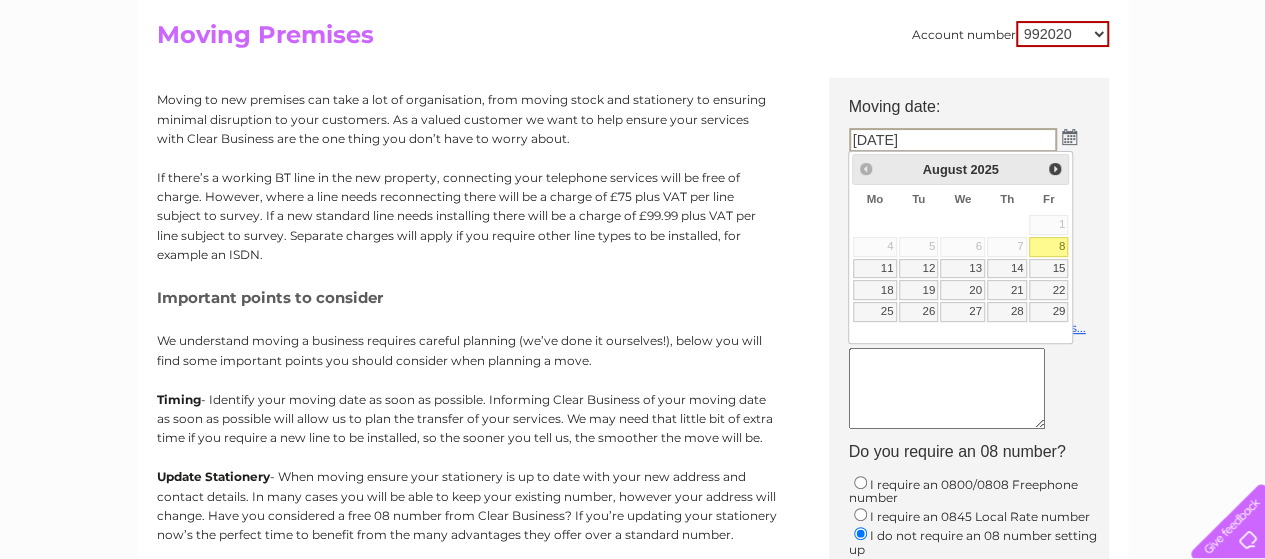 scroll, scrollTop: 200, scrollLeft: 0, axis: vertical 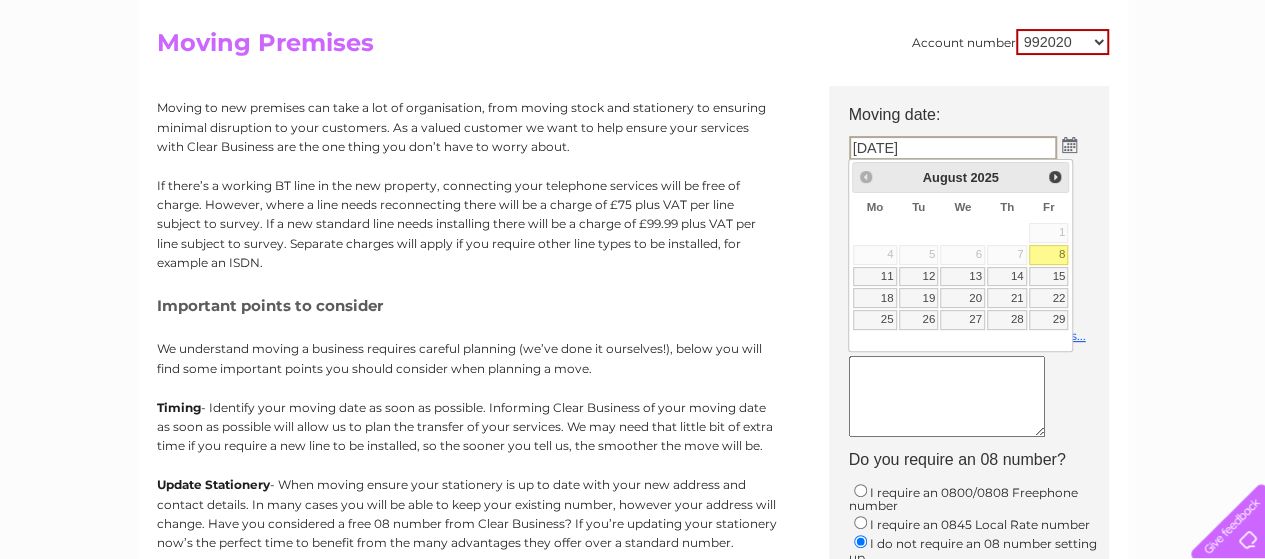 click on "08/08/2025" at bounding box center [953, 148] 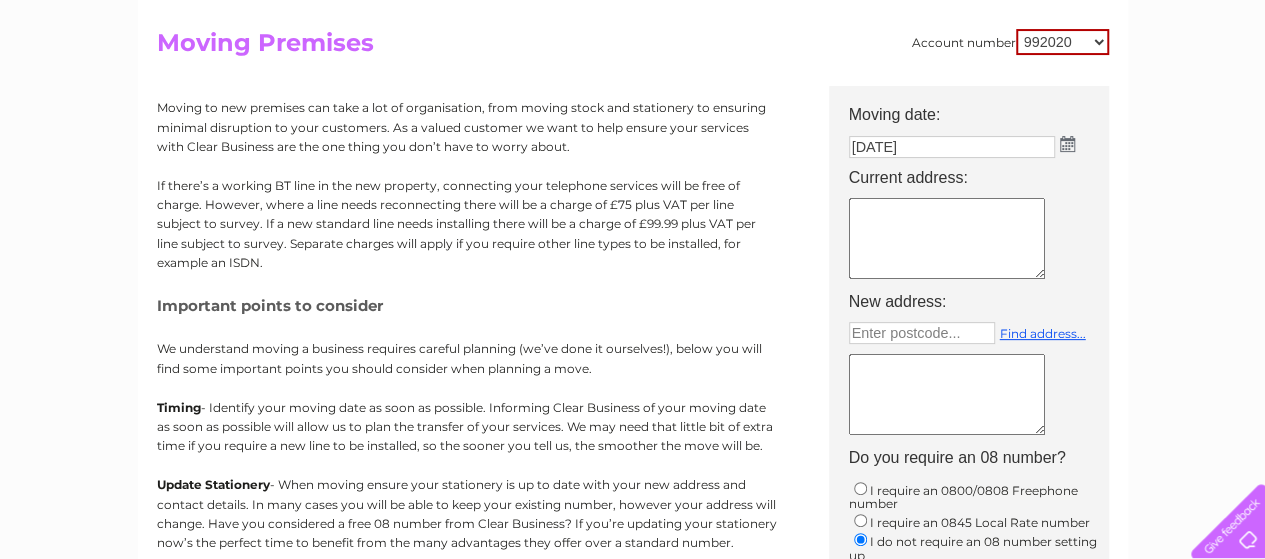 select on "30318294" 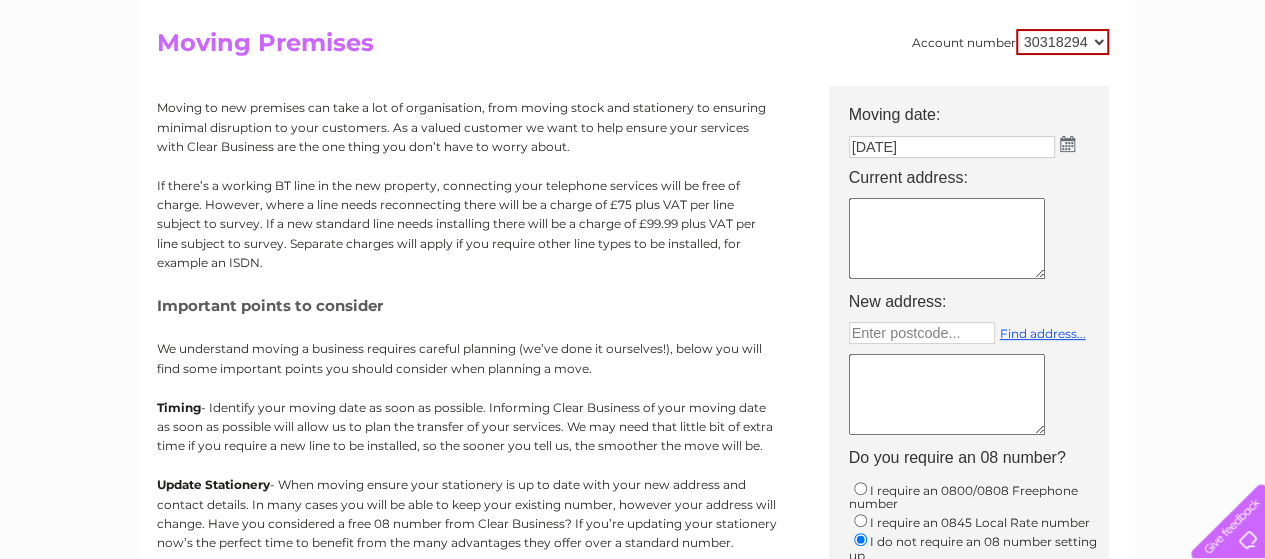 click on "992020
30318294" at bounding box center (1062, 42) 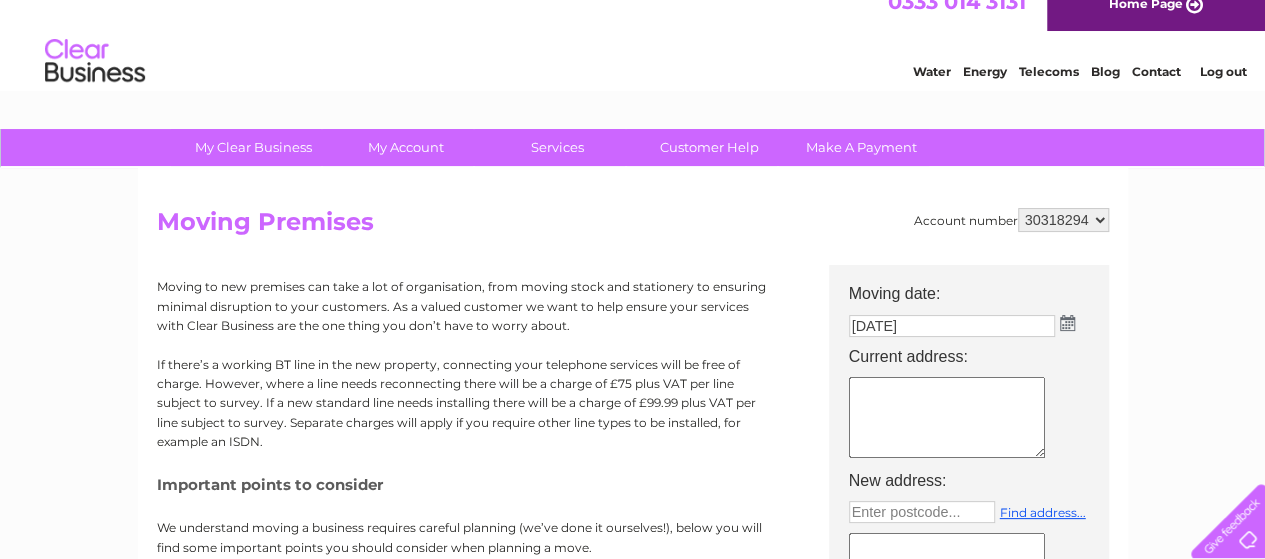 scroll, scrollTop: 33, scrollLeft: 0, axis: vertical 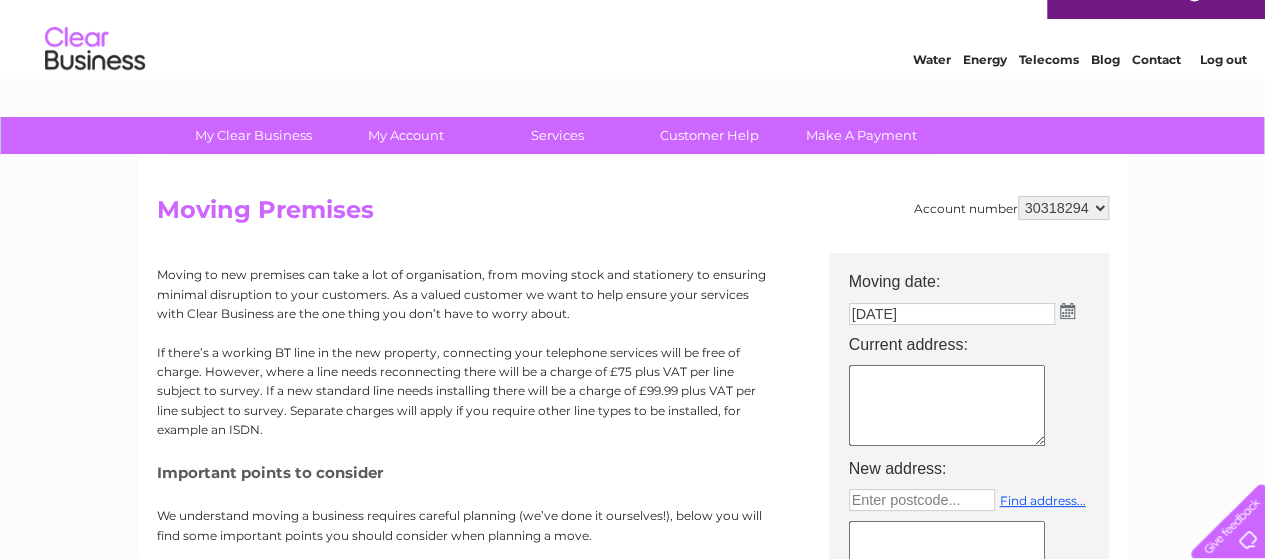 click on "[DATE]" at bounding box center [952, 314] 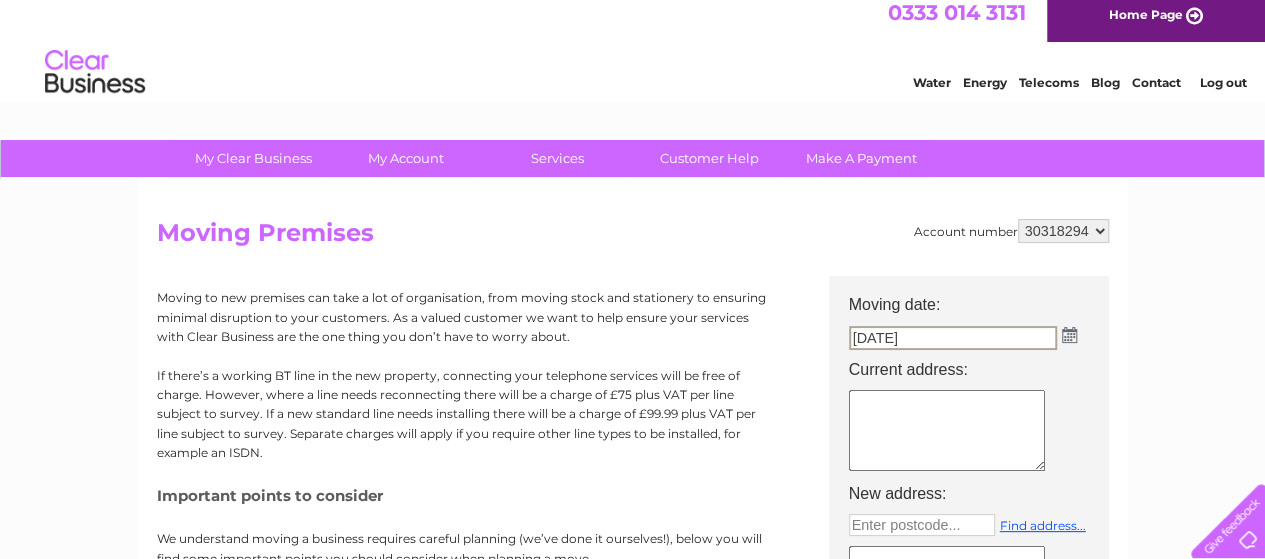 scroll, scrollTop: 0, scrollLeft: 0, axis: both 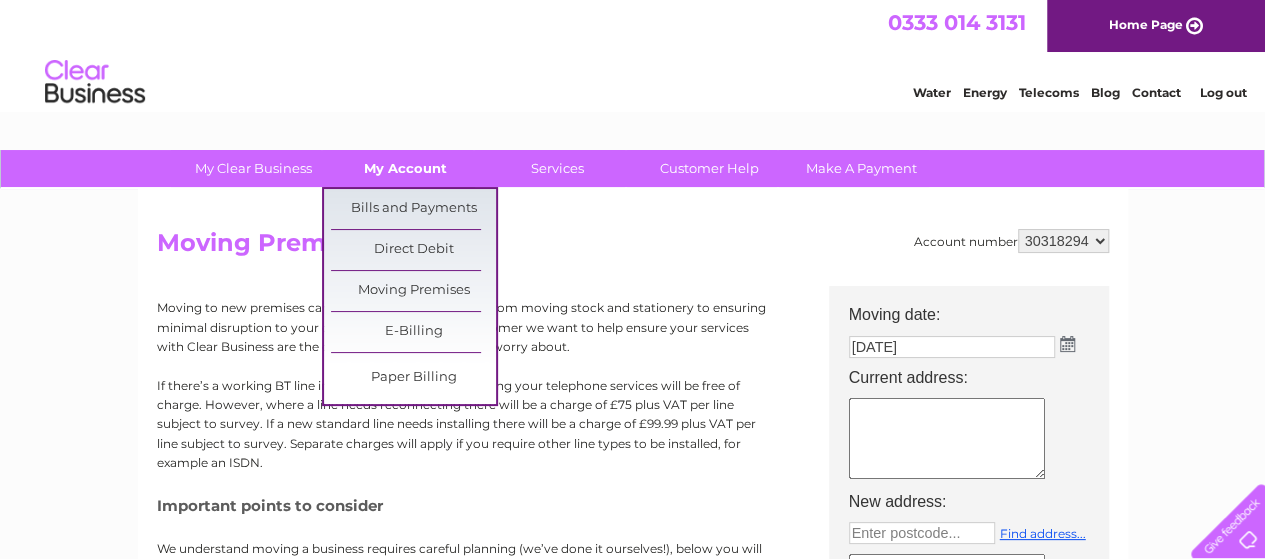 click on "My Account" at bounding box center [405, 168] 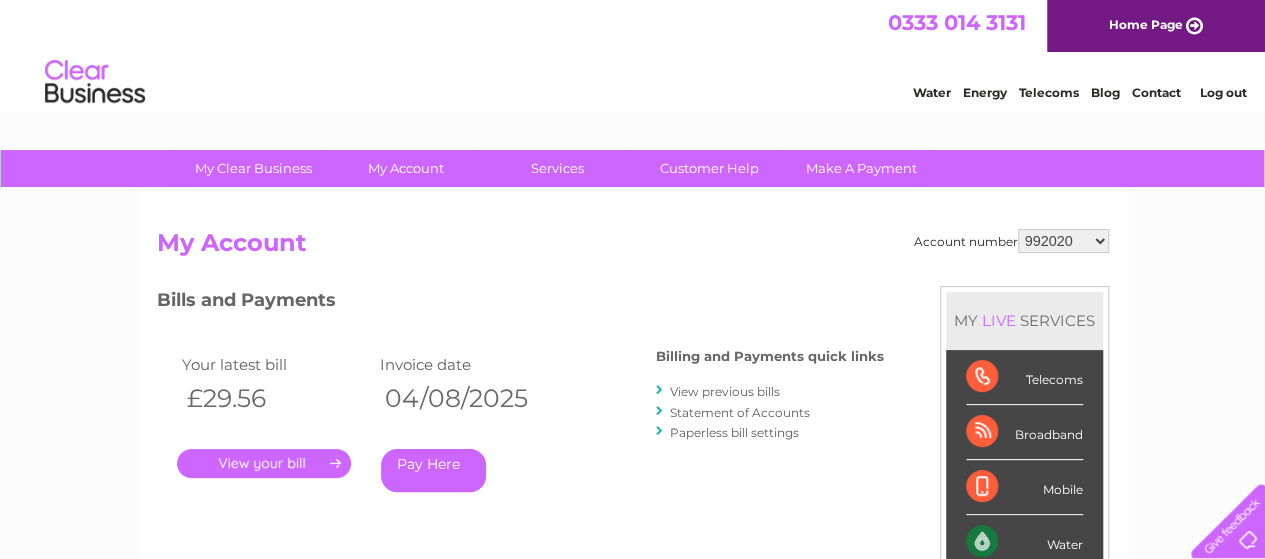 scroll, scrollTop: 0, scrollLeft: 0, axis: both 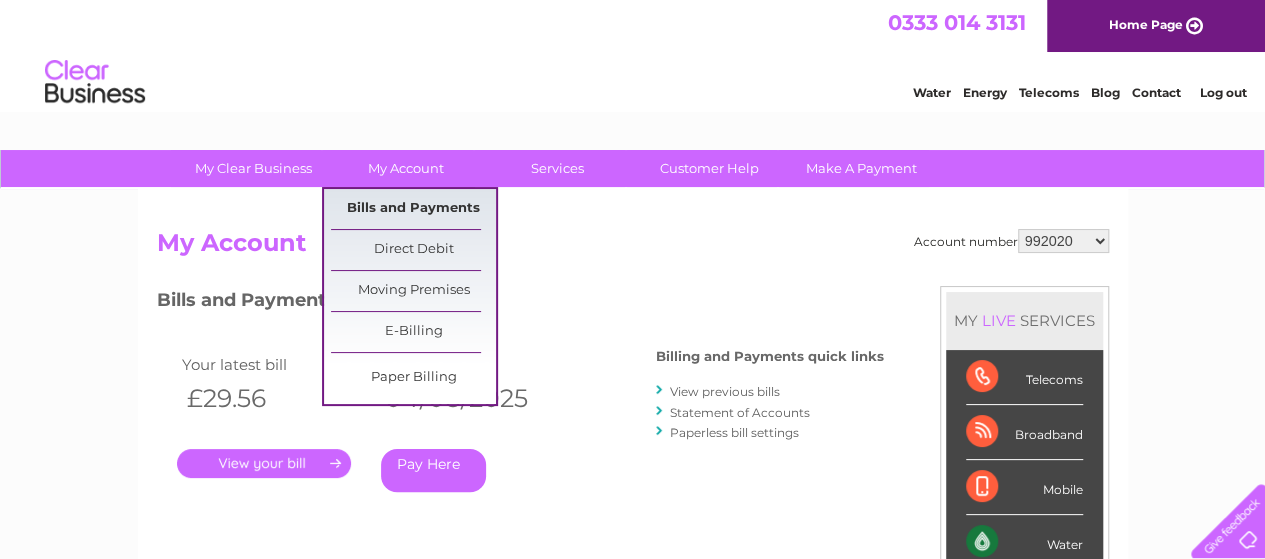 click on "Bills and Payments" at bounding box center [413, 209] 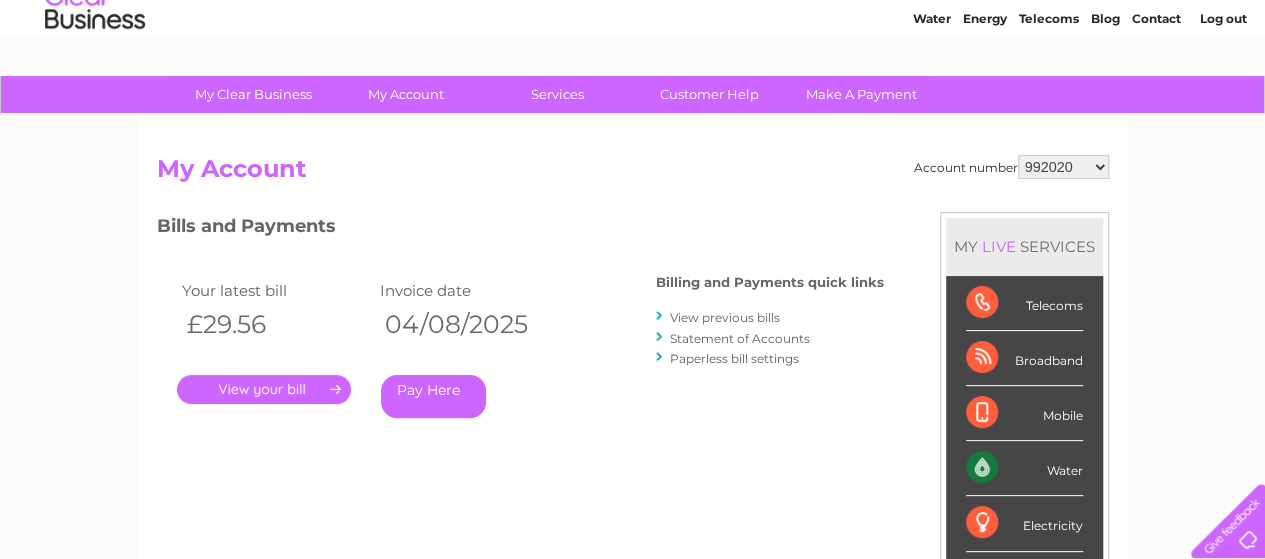 scroll, scrollTop: 66, scrollLeft: 0, axis: vertical 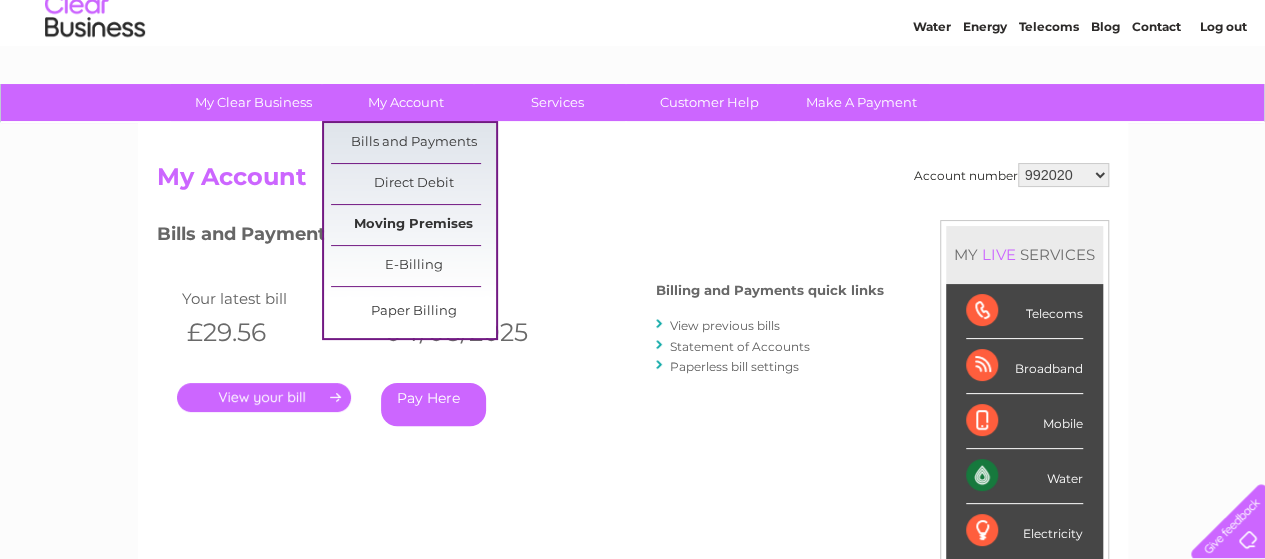 click on "Moving Premises" at bounding box center (413, 225) 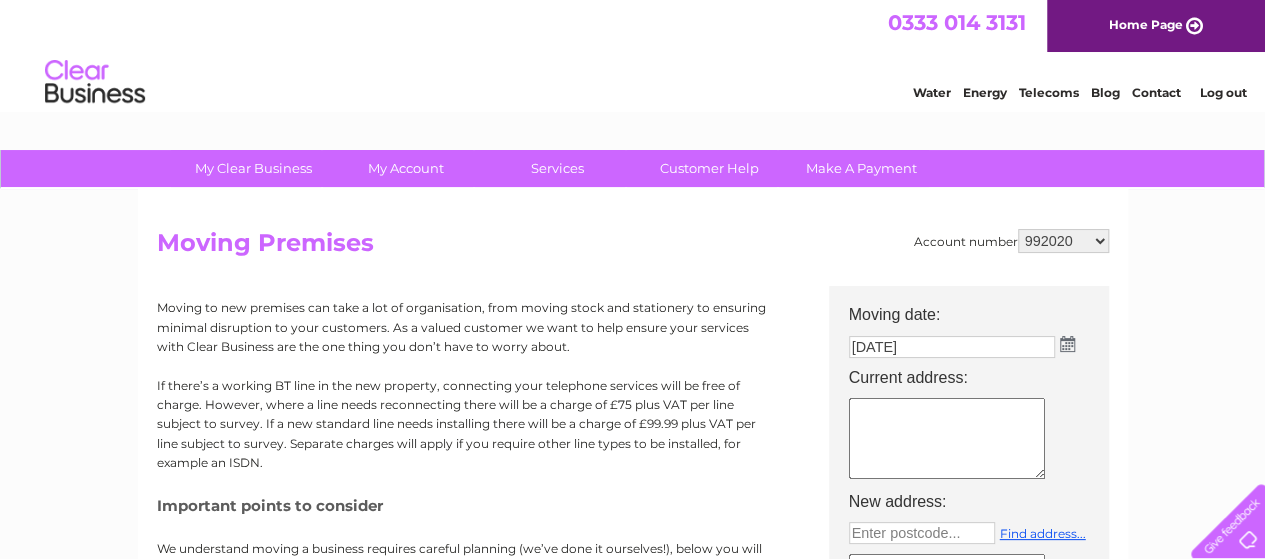 scroll, scrollTop: 0, scrollLeft: 0, axis: both 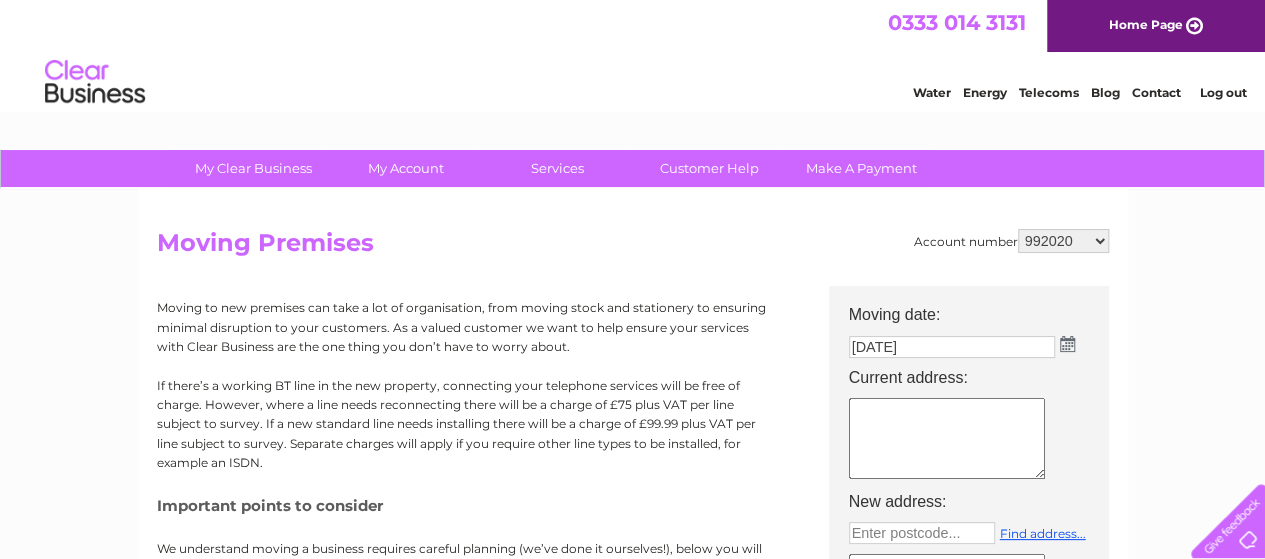 click at bounding box center [1067, 344] 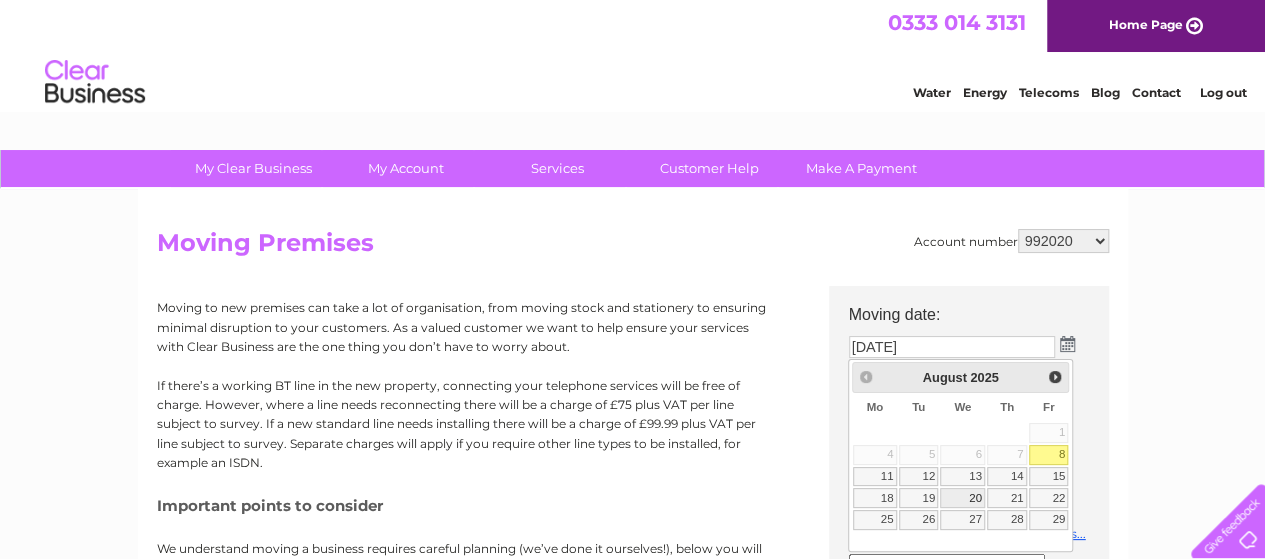 click on "20" at bounding box center (962, 498) 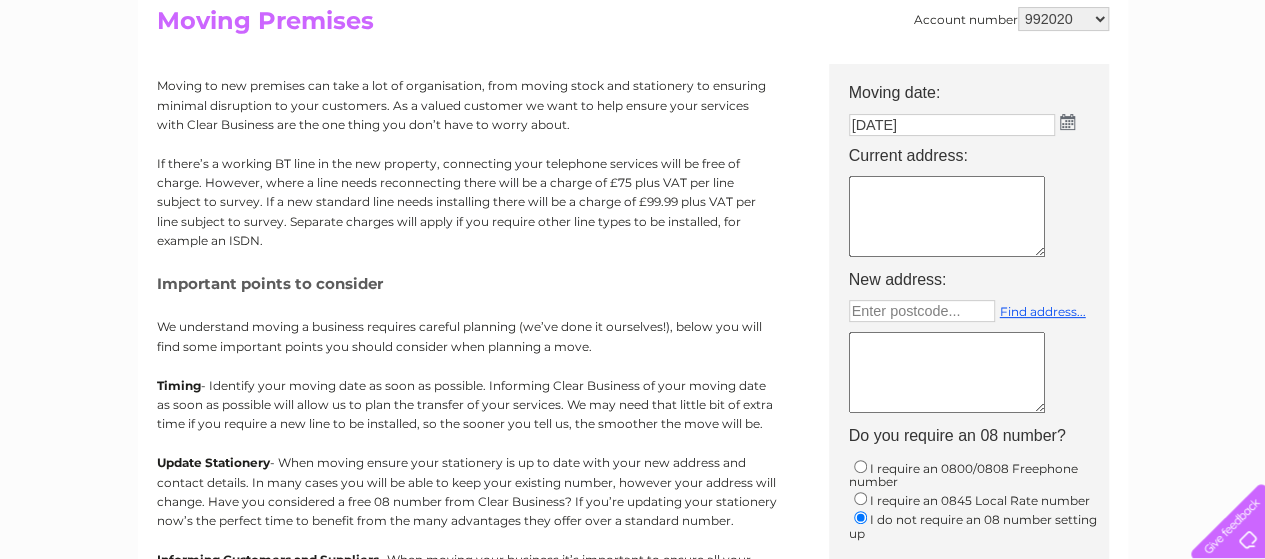 scroll, scrollTop: 233, scrollLeft: 0, axis: vertical 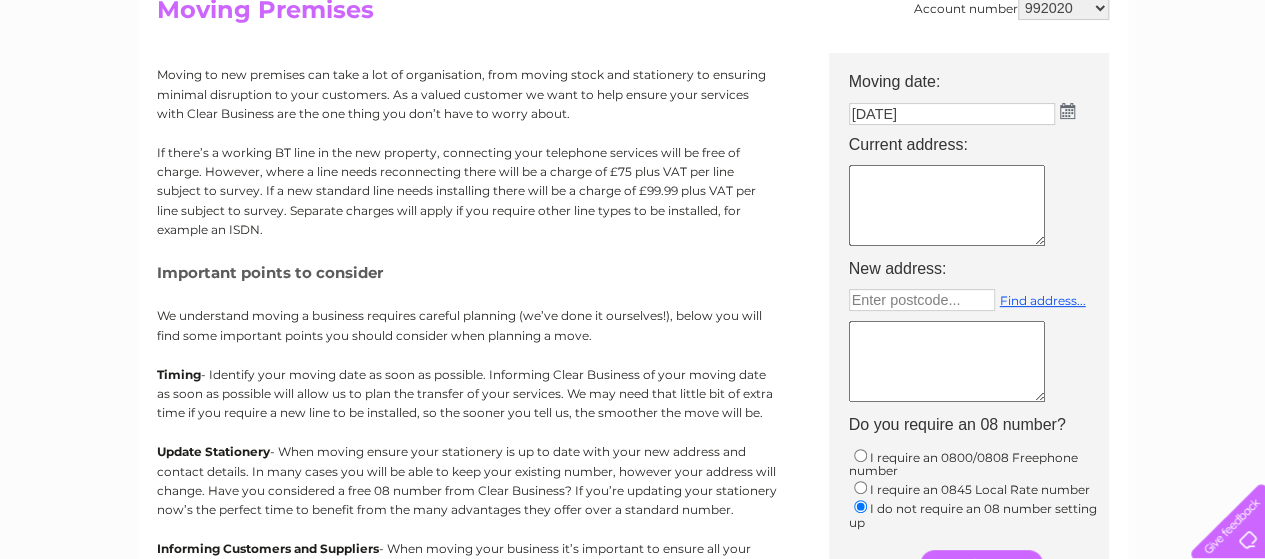 click at bounding box center (947, 205) 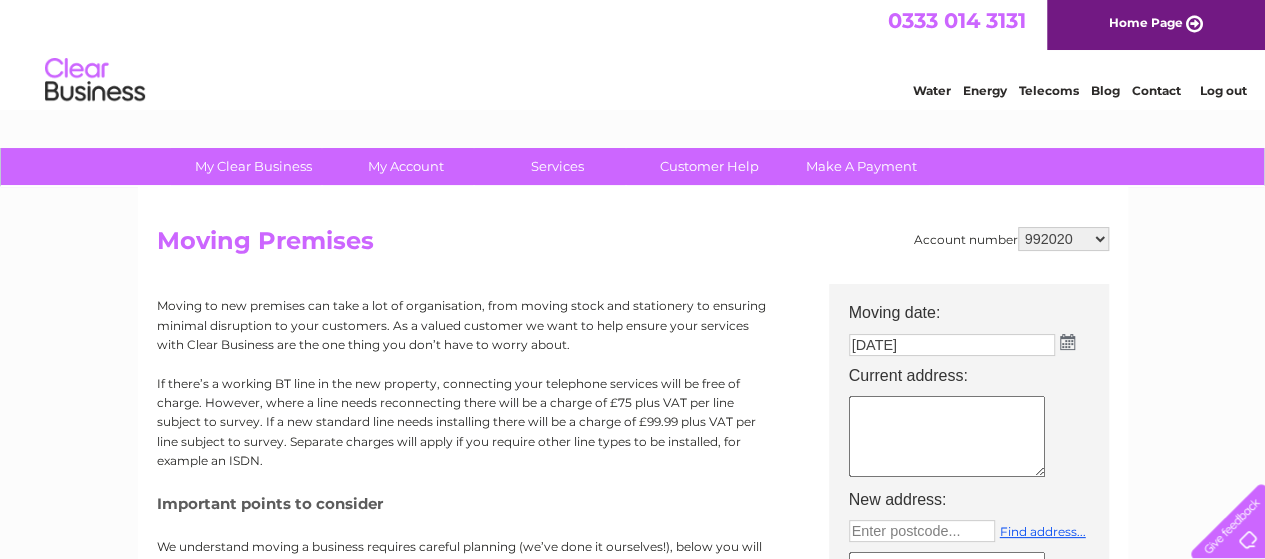 scroll, scrollTop: 0, scrollLeft: 0, axis: both 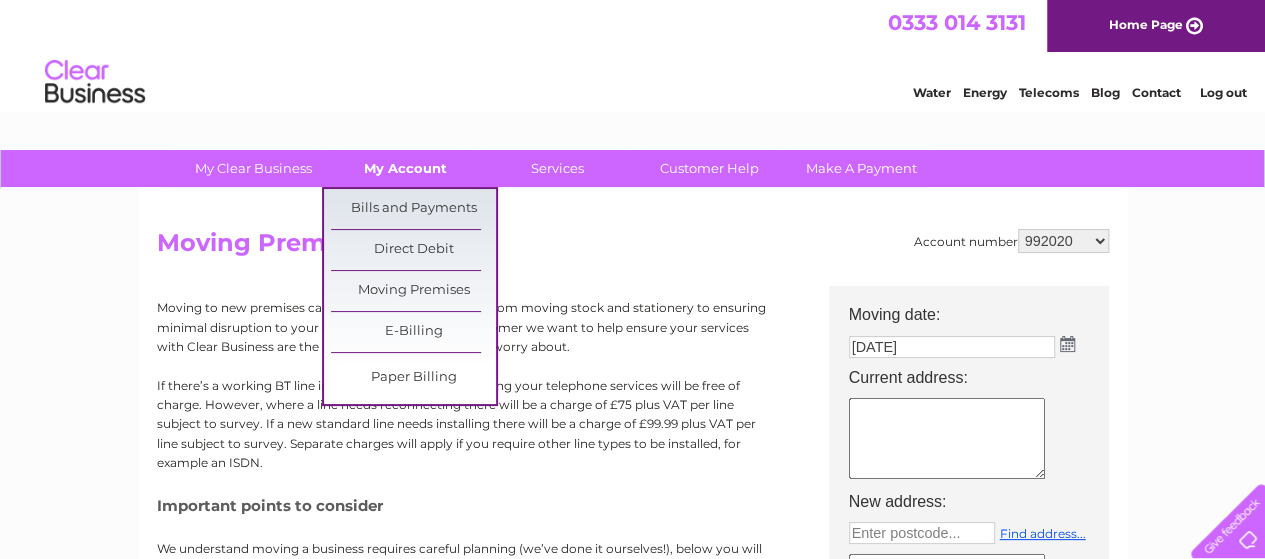 click on "My Account" at bounding box center [405, 168] 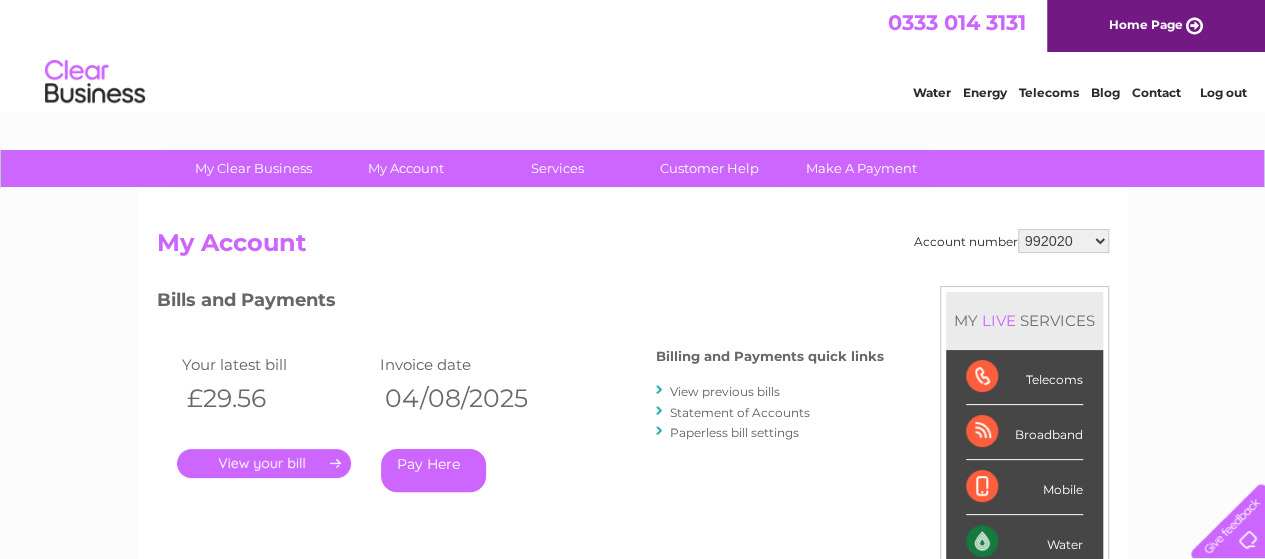 scroll, scrollTop: 0, scrollLeft: 0, axis: both 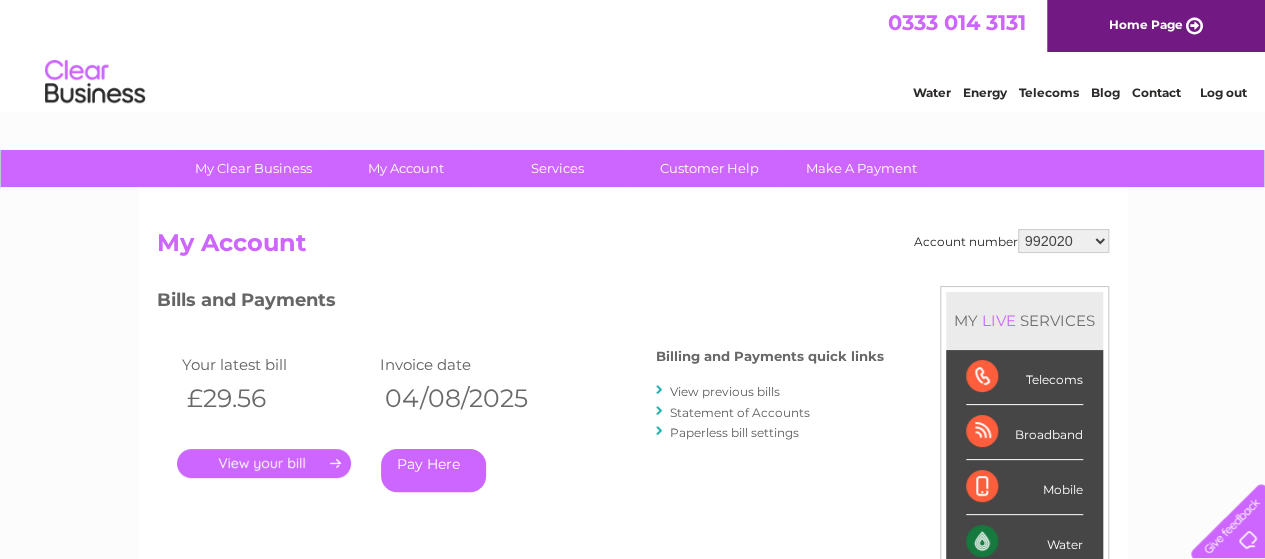 click on "." at bounding box center (264, 463) 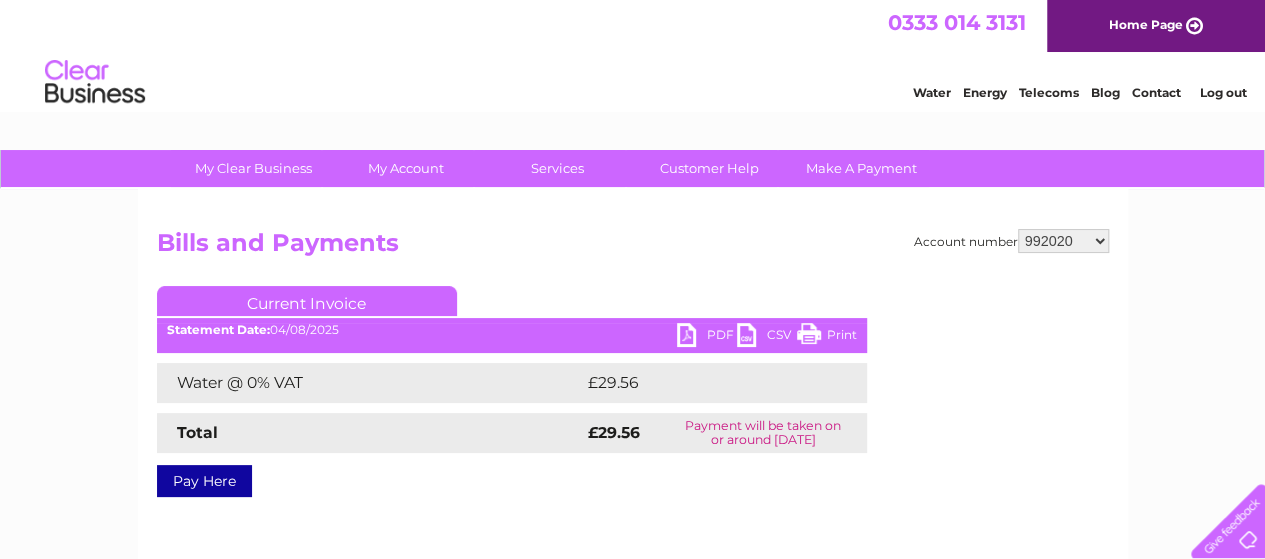 scroll, scrollTop: 0, scrollLeft: 0, axis: both 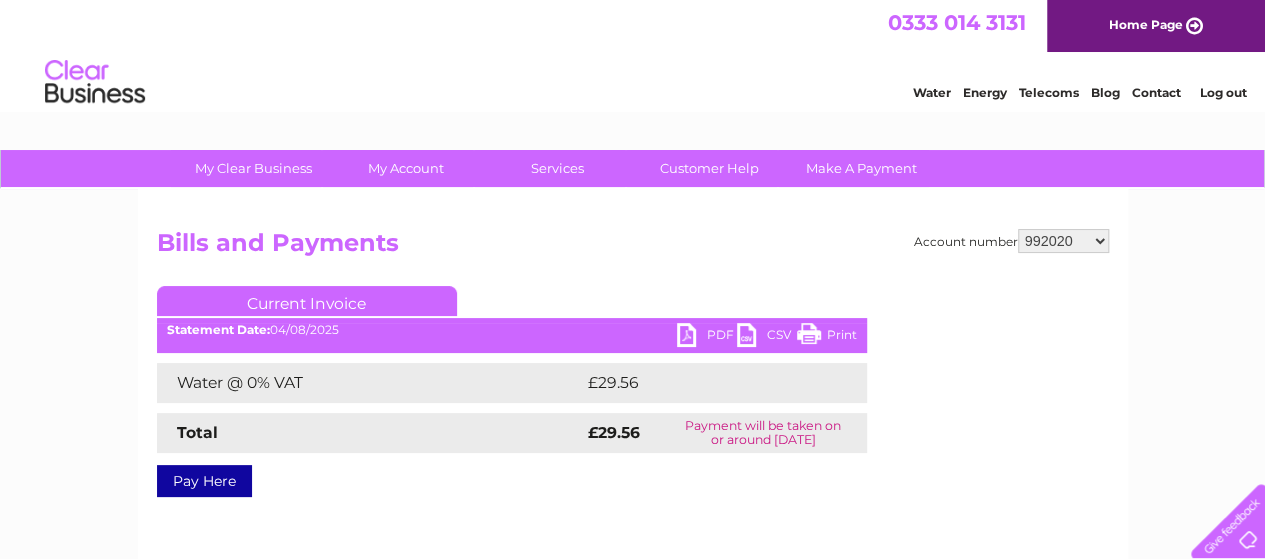 click on "PDF" at bounding box center [707, 337] 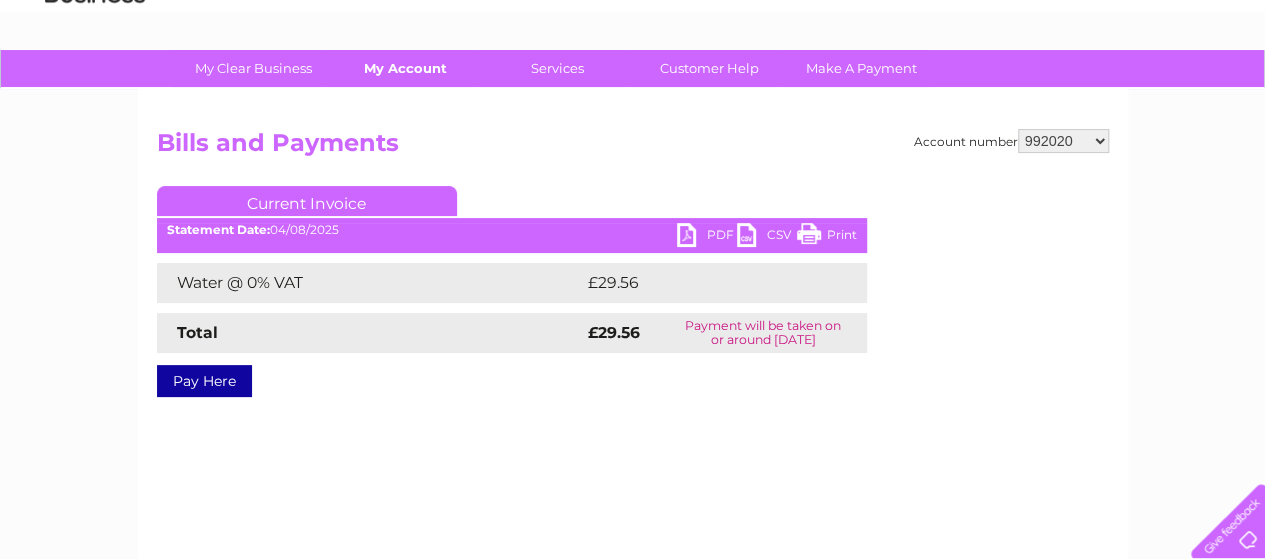 scroll, scrollTop: 0, scrollLeft: 0, axis: both 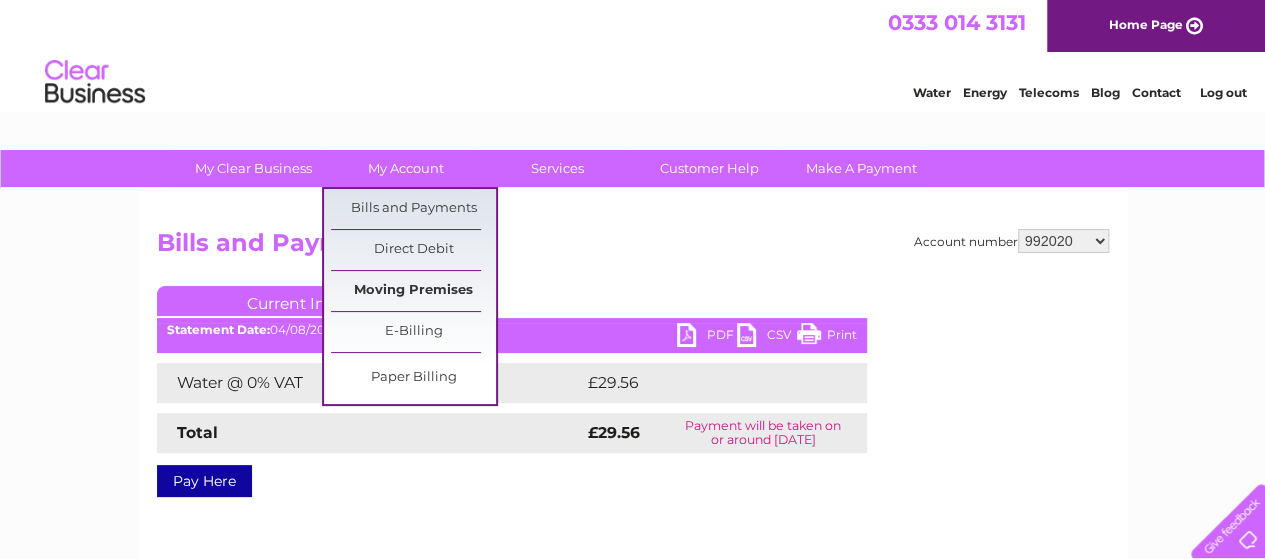 click on "Moving Premises" at bounding box center [413, 291] 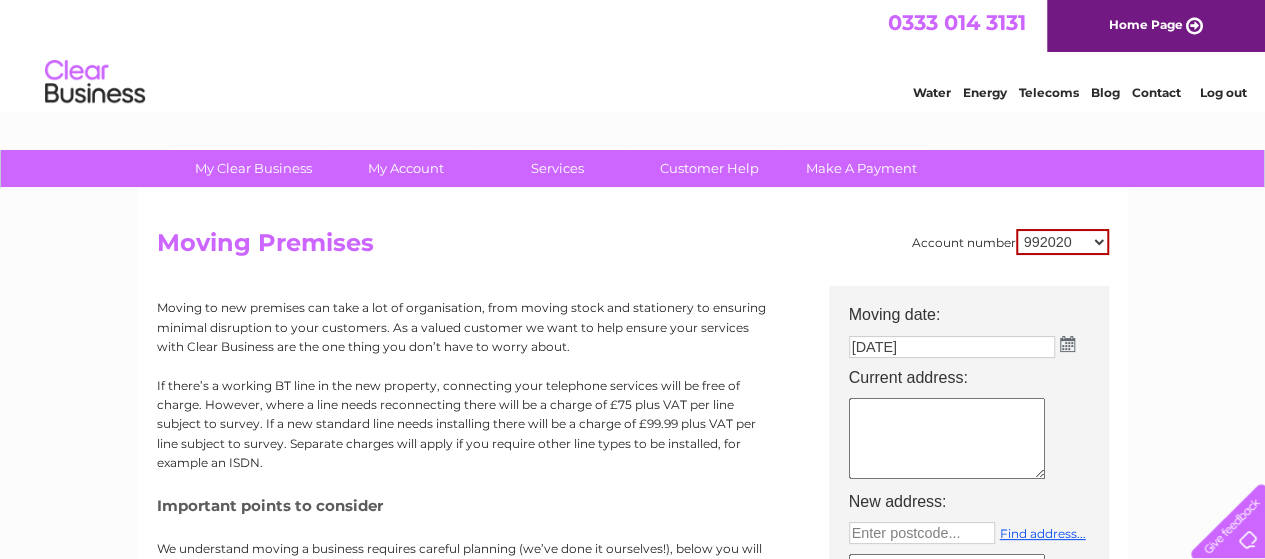 scroll, scrollTop: 0, scrollLeft: 0, axis: both 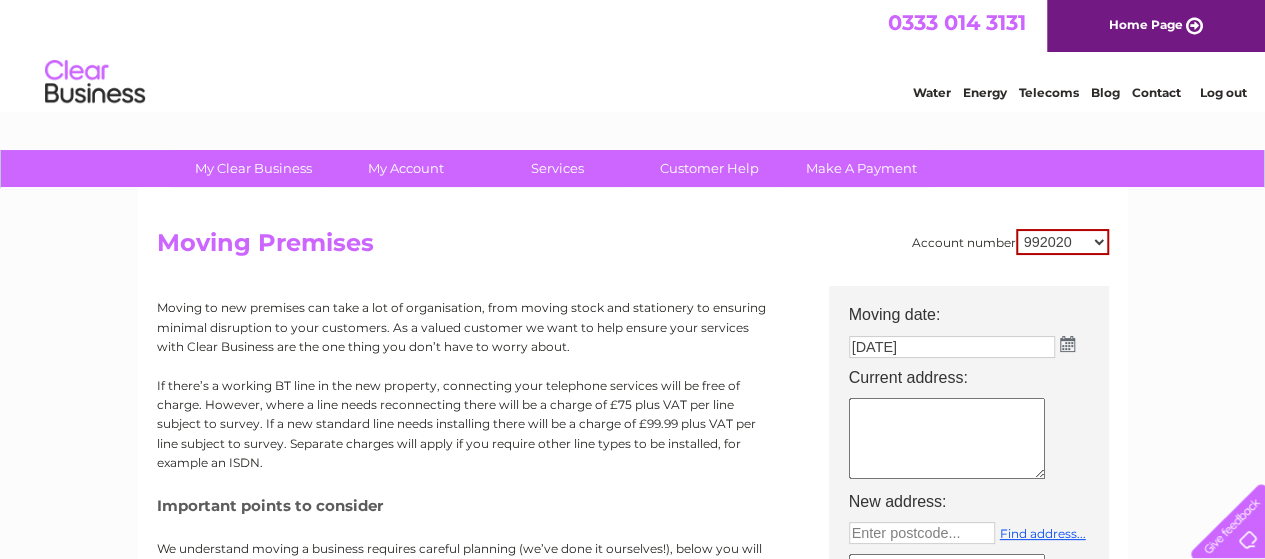 click at bounding box center (1067, 344) 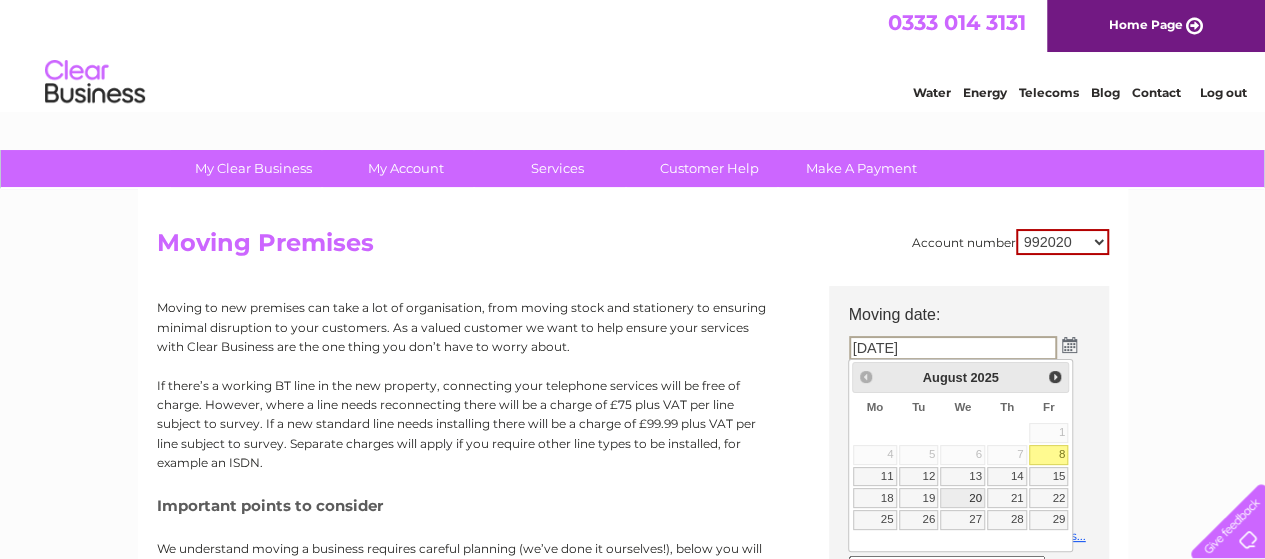 click on "20" at bounding box center (962, 498) 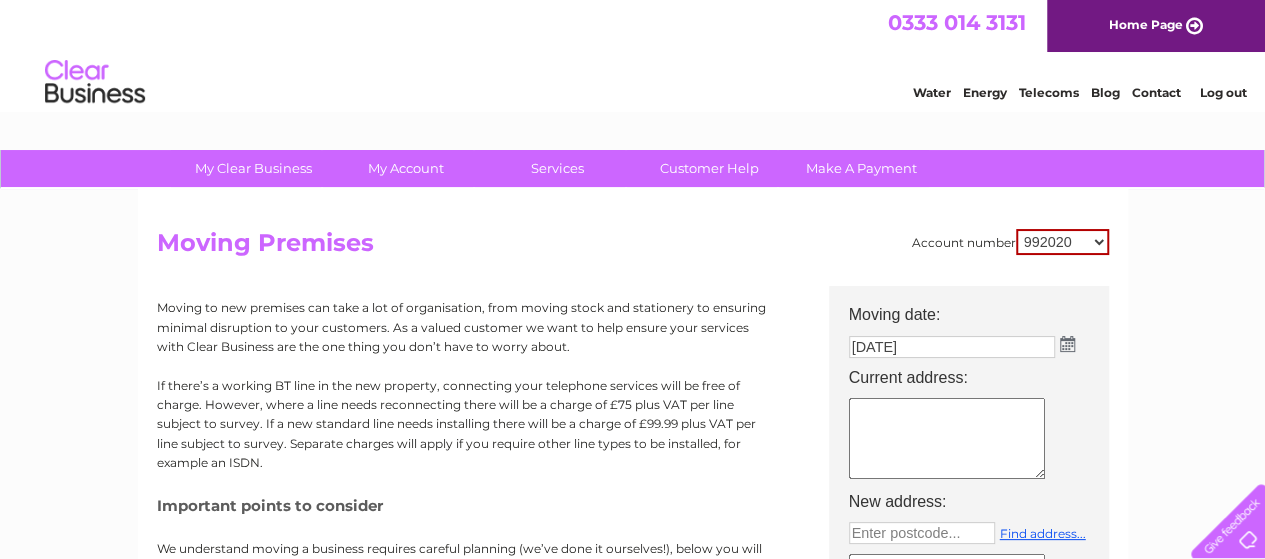click at bounding box center (947, 438) 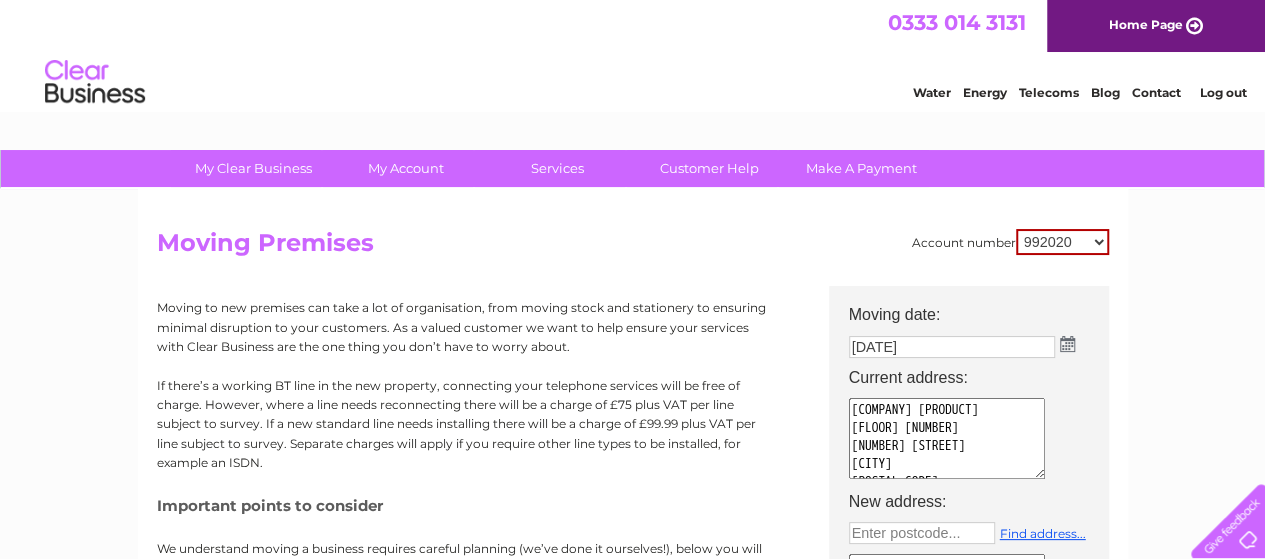 scroll, scrollTop: 1, scrollLeft: 0, axis: vertical 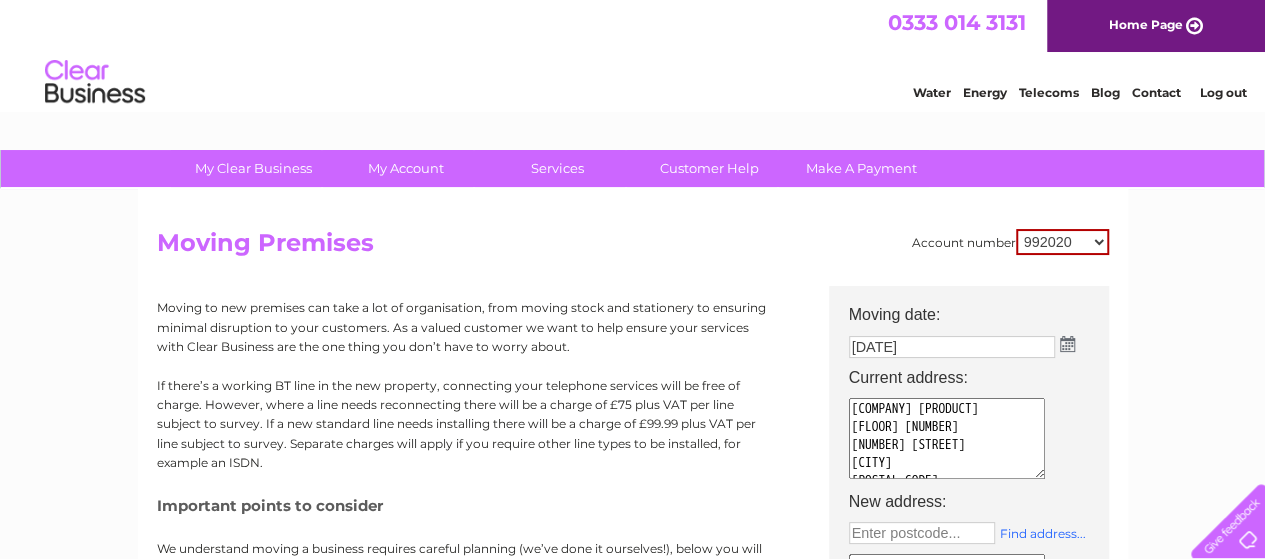 type on "Leap Sport Scotland
Basement Room 35
50 Wellington Street
Glasgow
G2 6HJ" 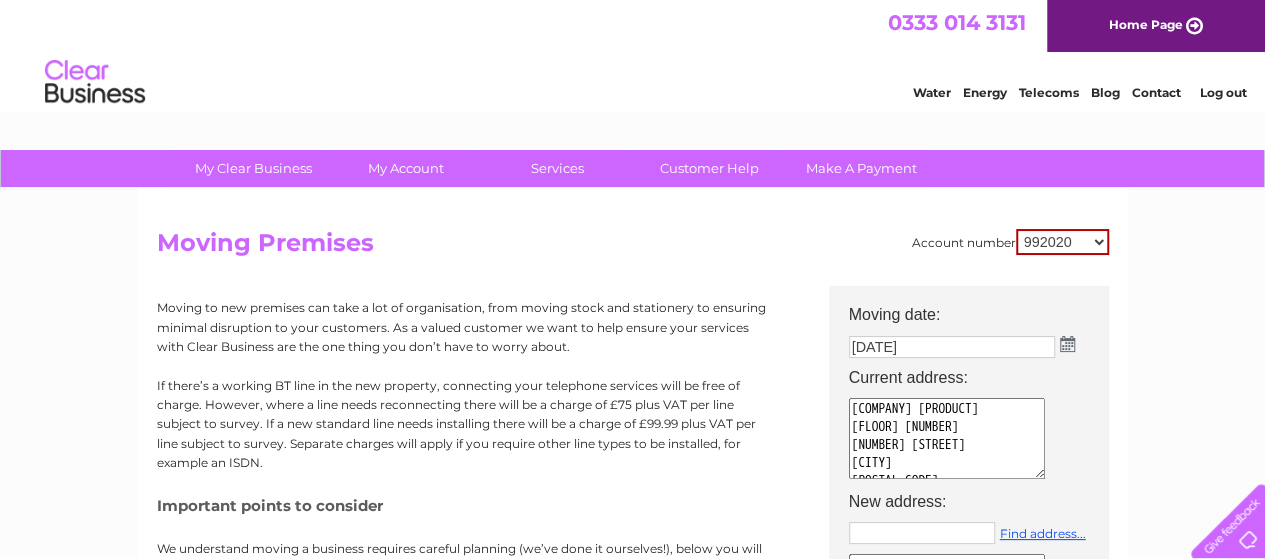 drag, startPoint x: 938, startPoint y: 527, endPoint x: 950, endPoint y: 526, distance: 12.0415945 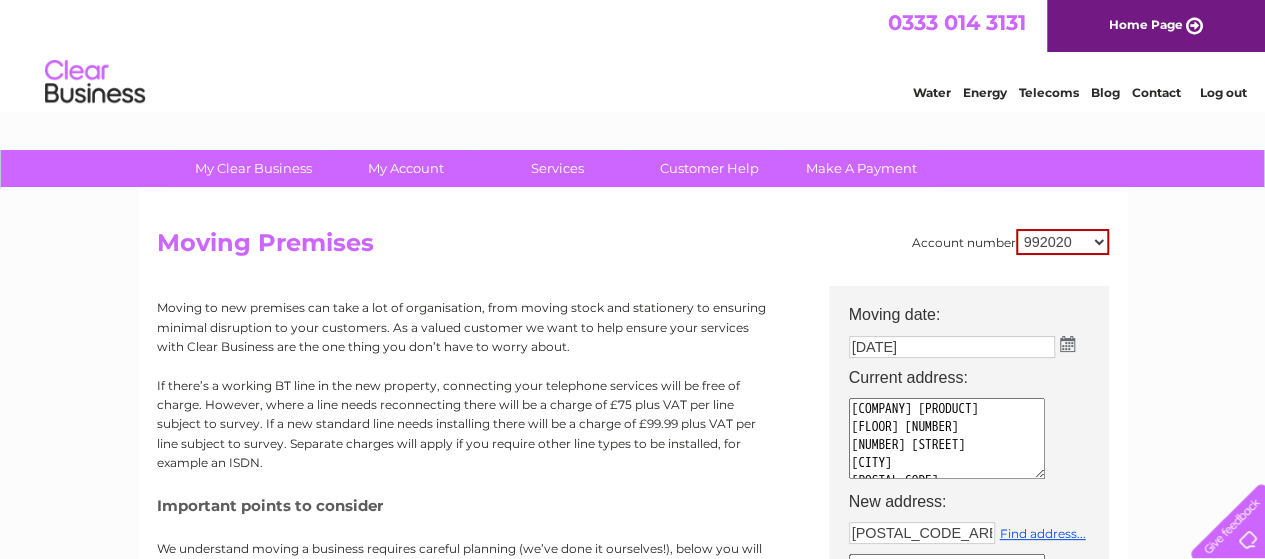 click on "g26HS" at bounding box center [922, 533] 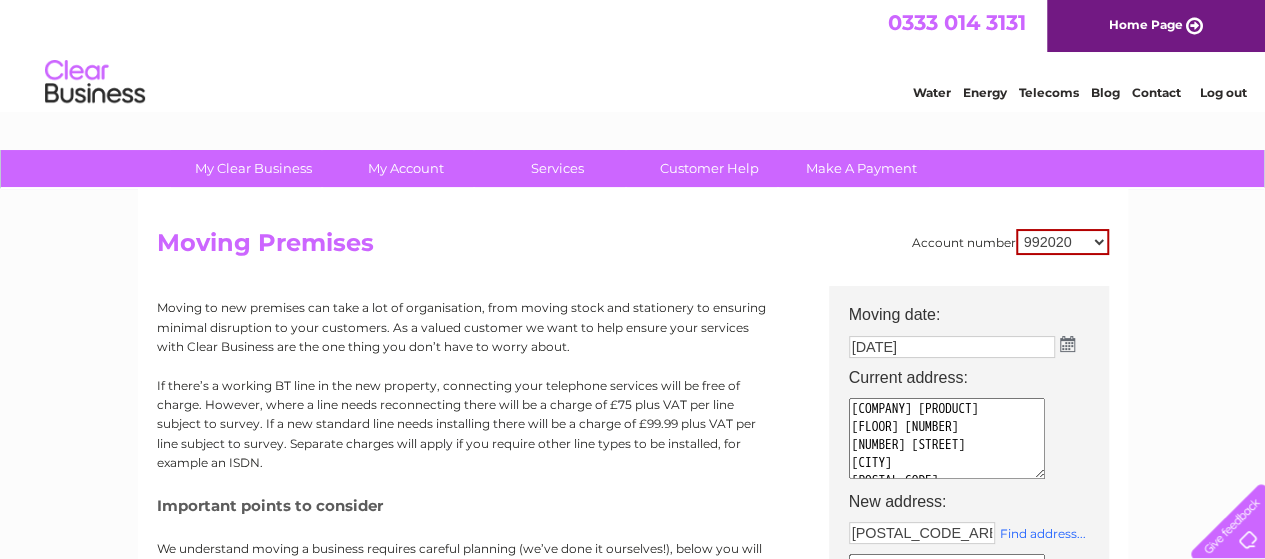 type on "g2 6HS" 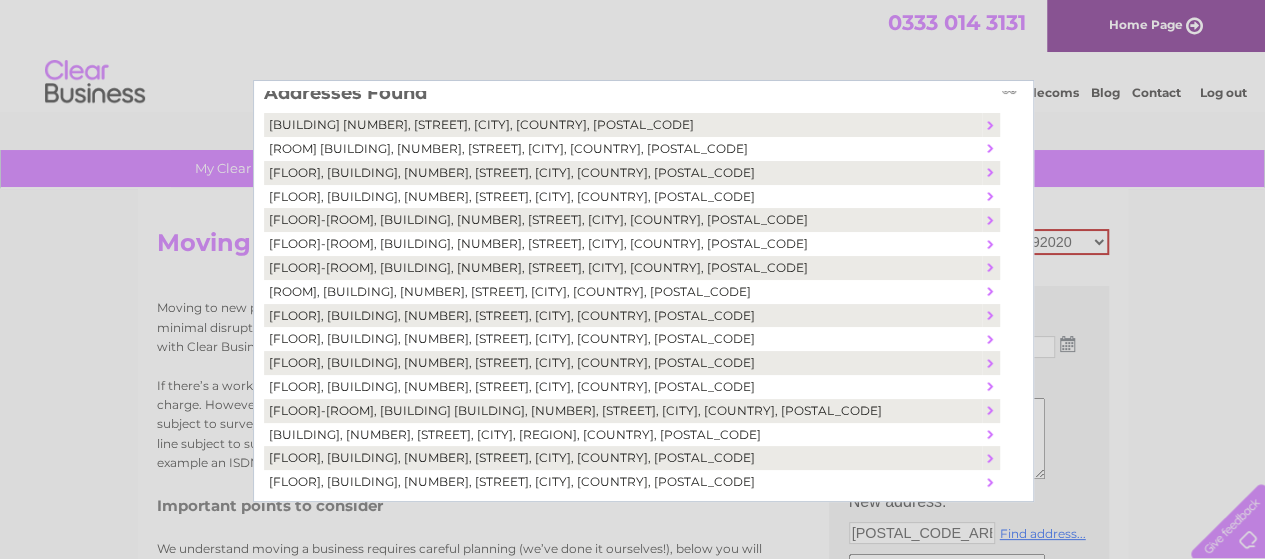 scroll, scrollTop: 15, scrollLeft: 0, axis: vertical 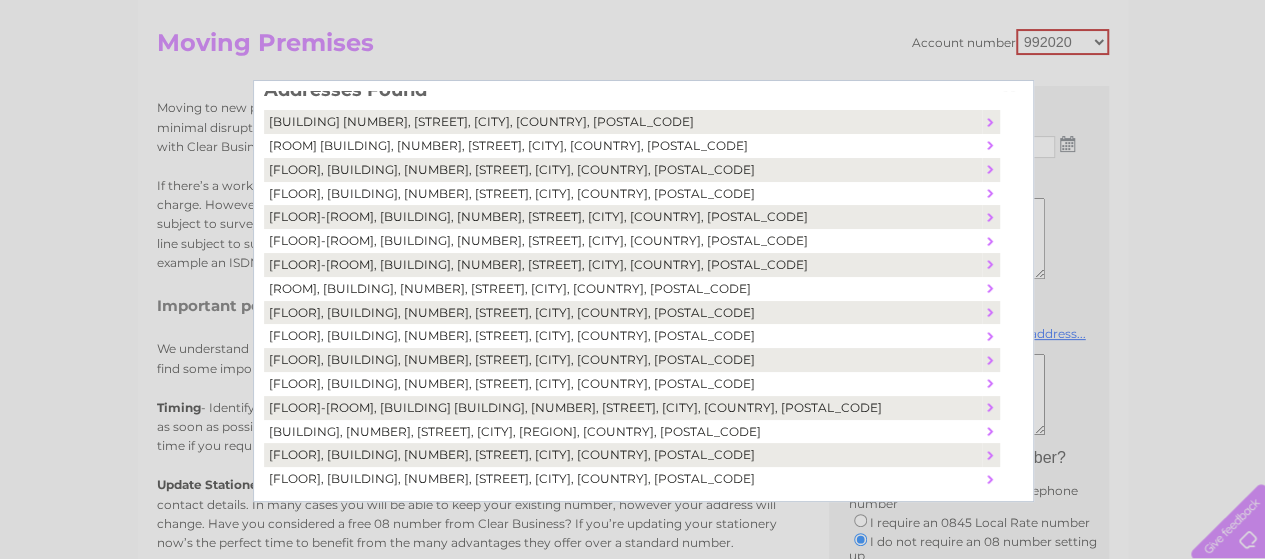 click on "Storey 1, Alhambra House, 45, Waterloo Street, Glasgow, United Kingdom, G2 6HS" at bounding box center (623, 313) 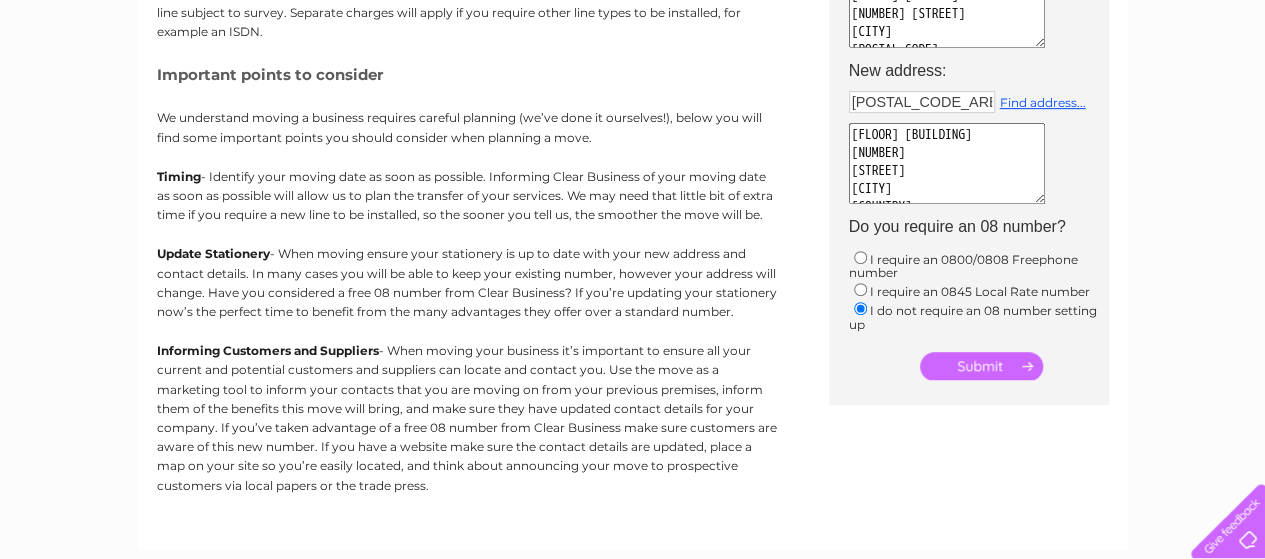 scroll, scrollTop: 433, scrollLeft: 0, axis: vertical 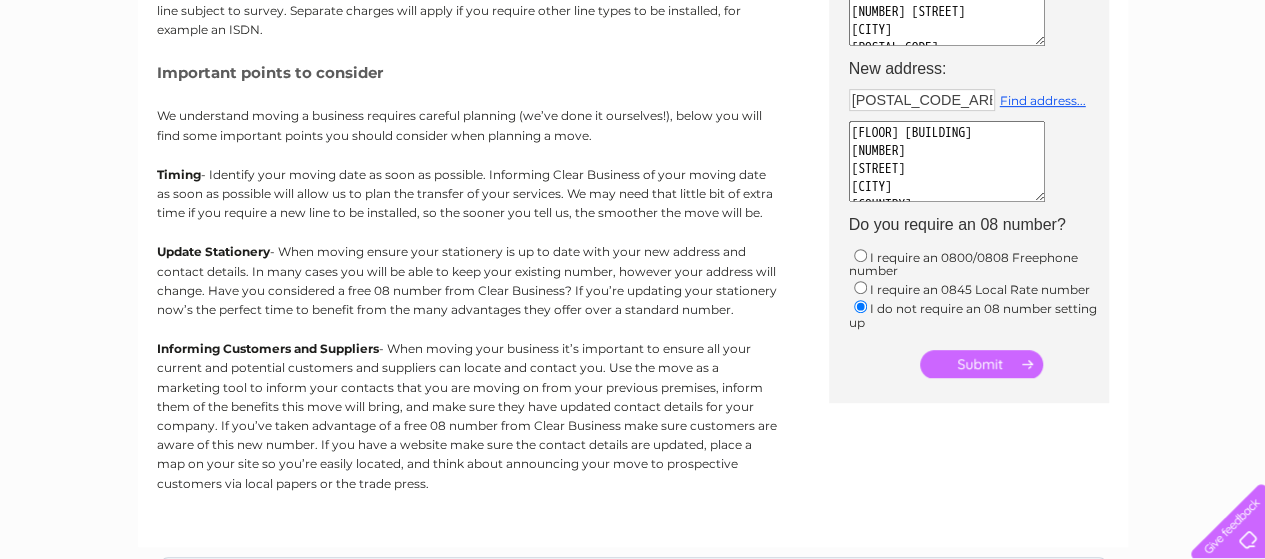 click at bounding box center (981, 364) 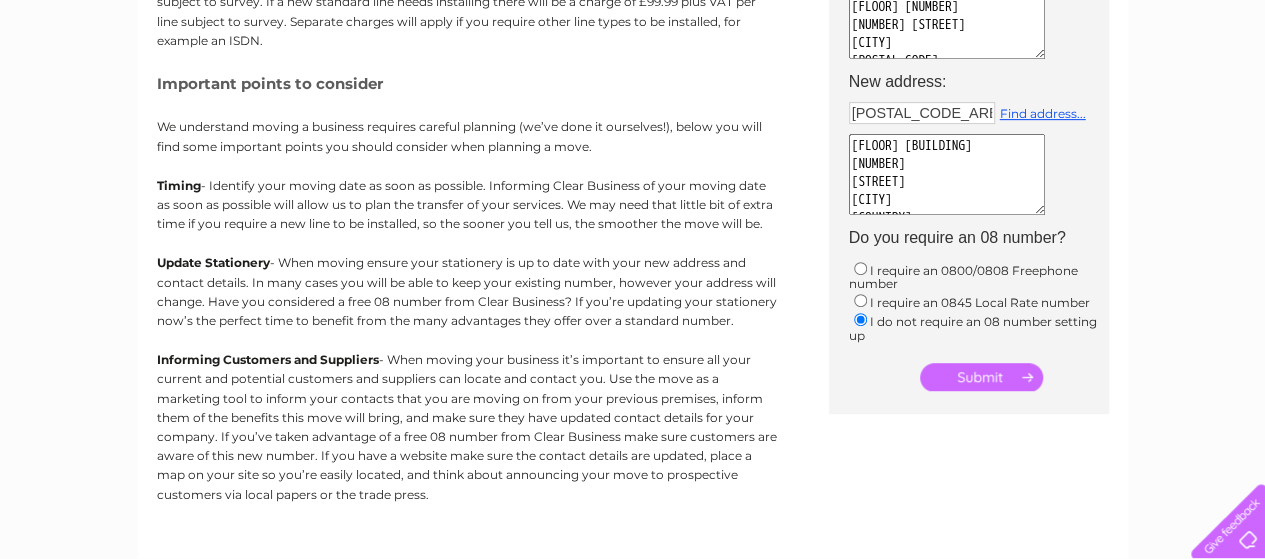 scroll, scrollTop: 402, scrollLeft: 0, axis: vertical 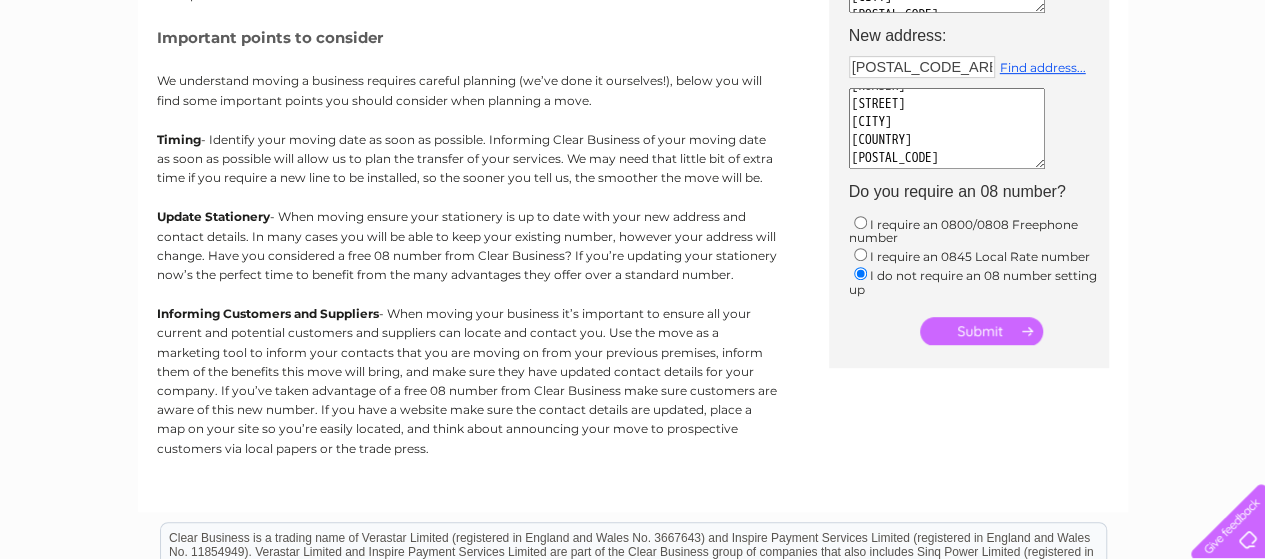 click at bounding box center [981, 331] 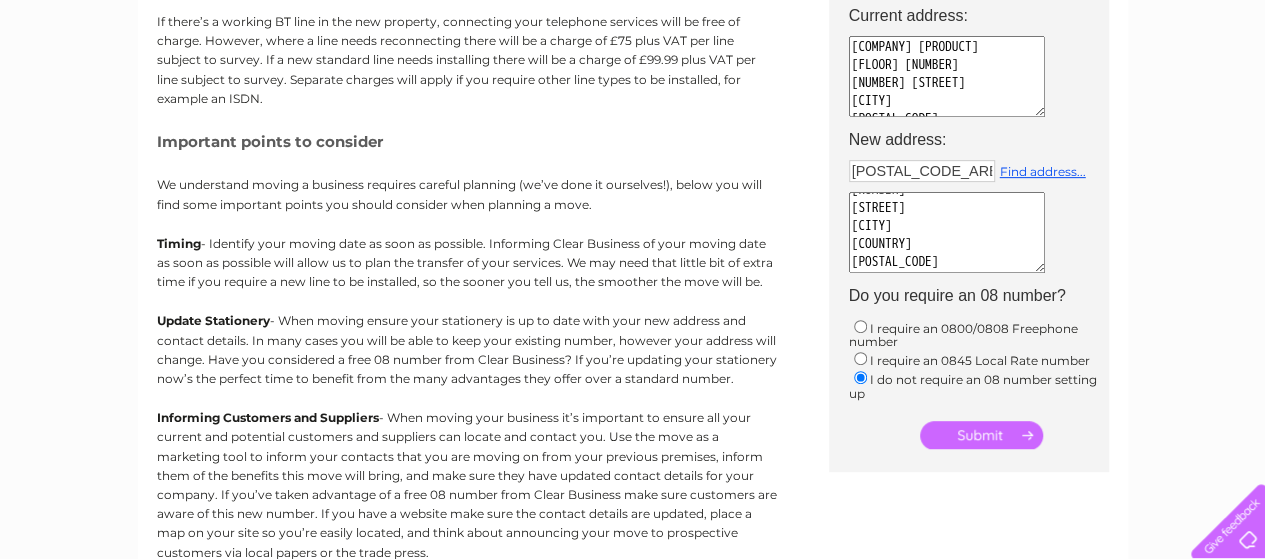 scroll, scrollTop: 402, scrollLeft: 0, axis: vertical 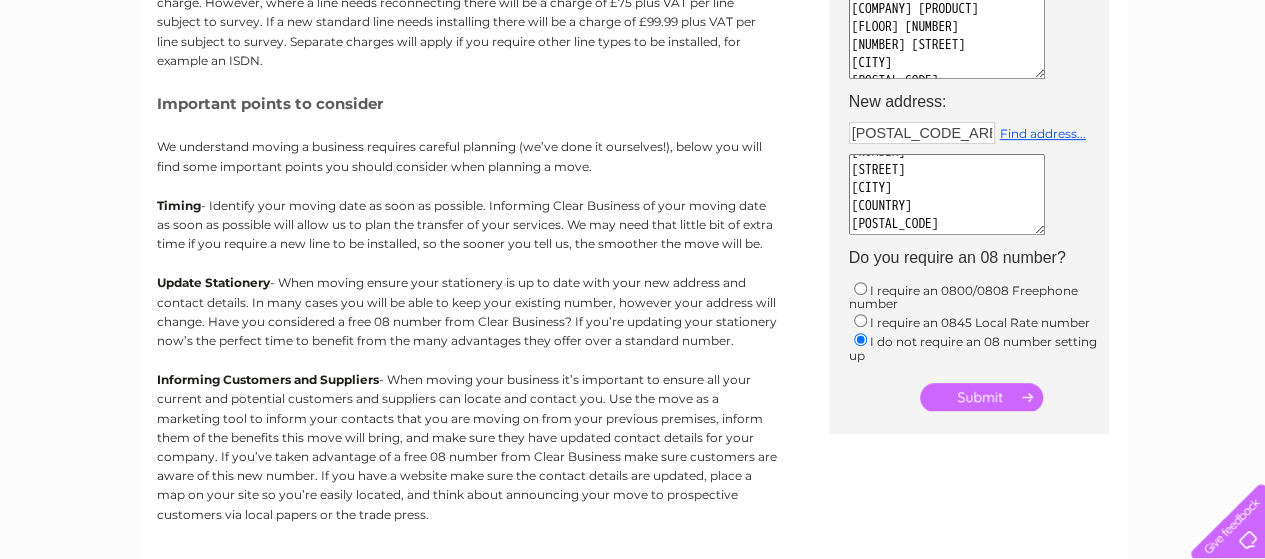 click at bounding box center [981, 397] 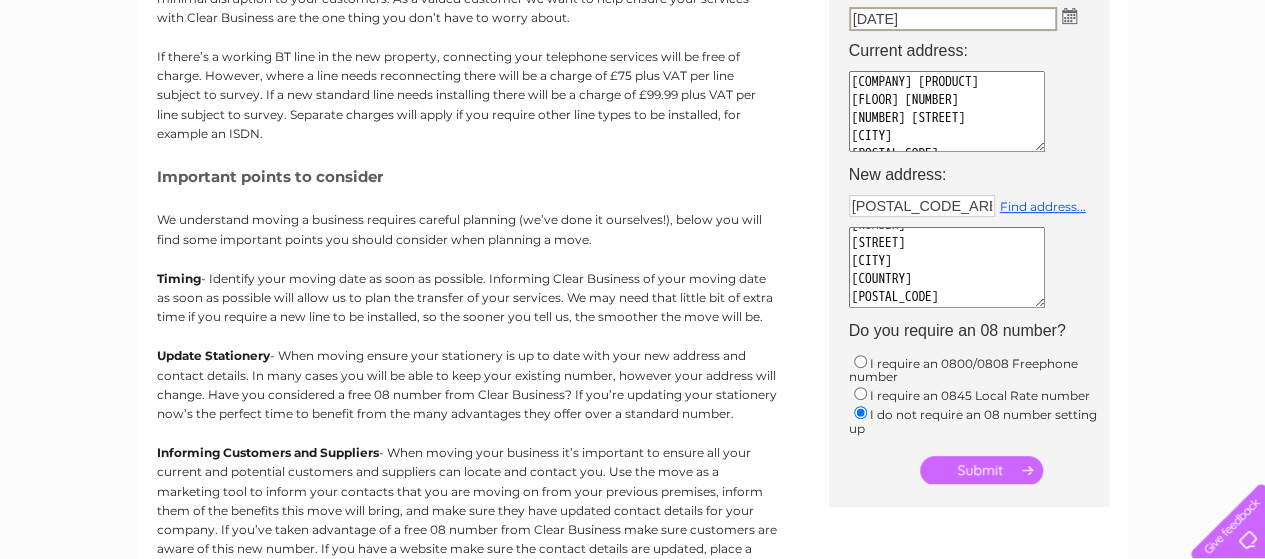 scroll, scrollTop: 335, scrollLeft: 0, axis: vertical 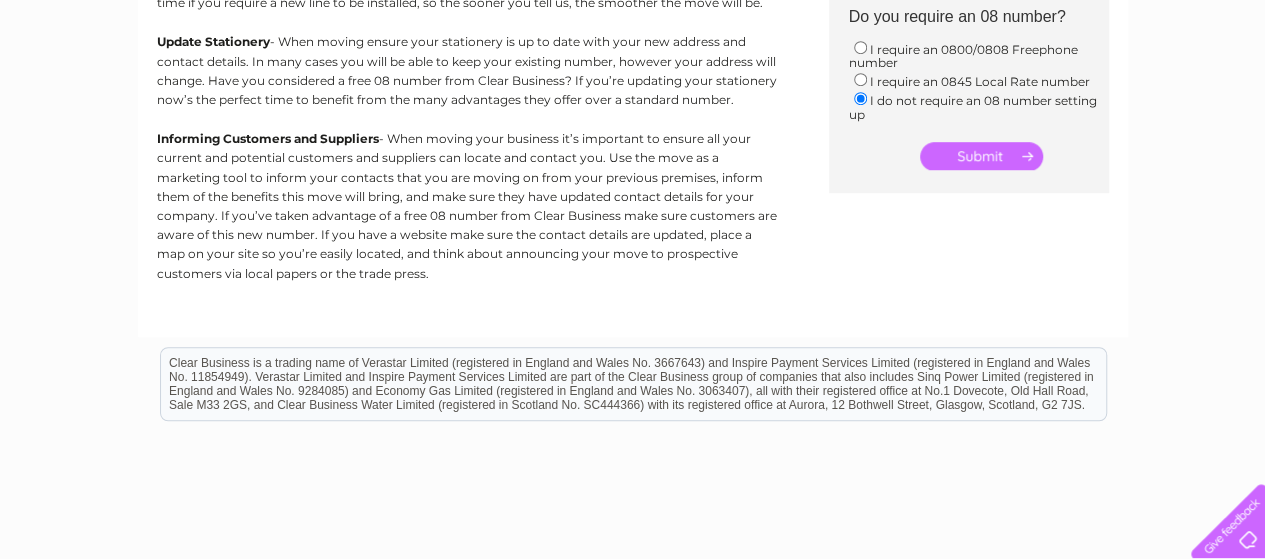 click at bounding box center [981, 156] 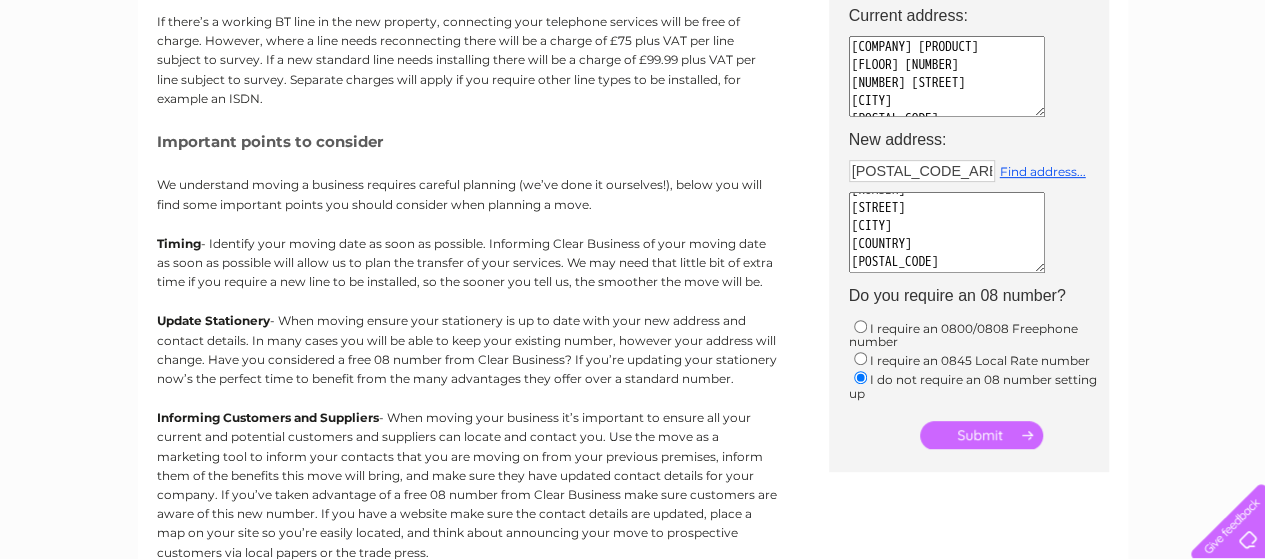 scroll, scrollTop: 366, scrollLeft: 0, axis: vertical 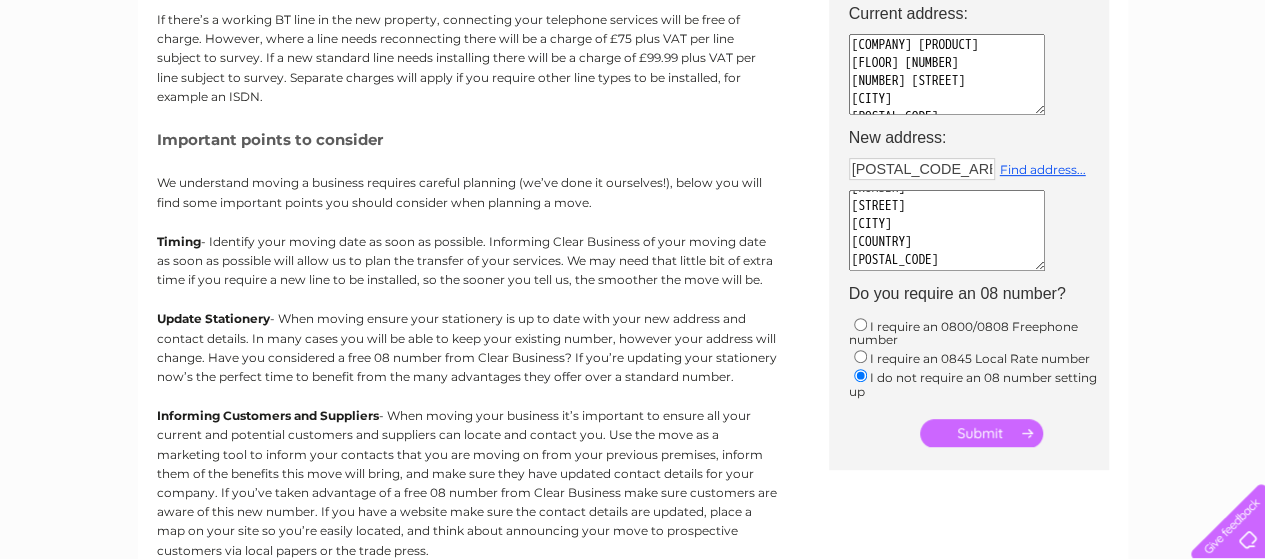 click on "Storey 1
Alhambra House
45
Waterloo Street
Glasgow
United Kingdom
G2 6HS" at bounding box center (947, 230) 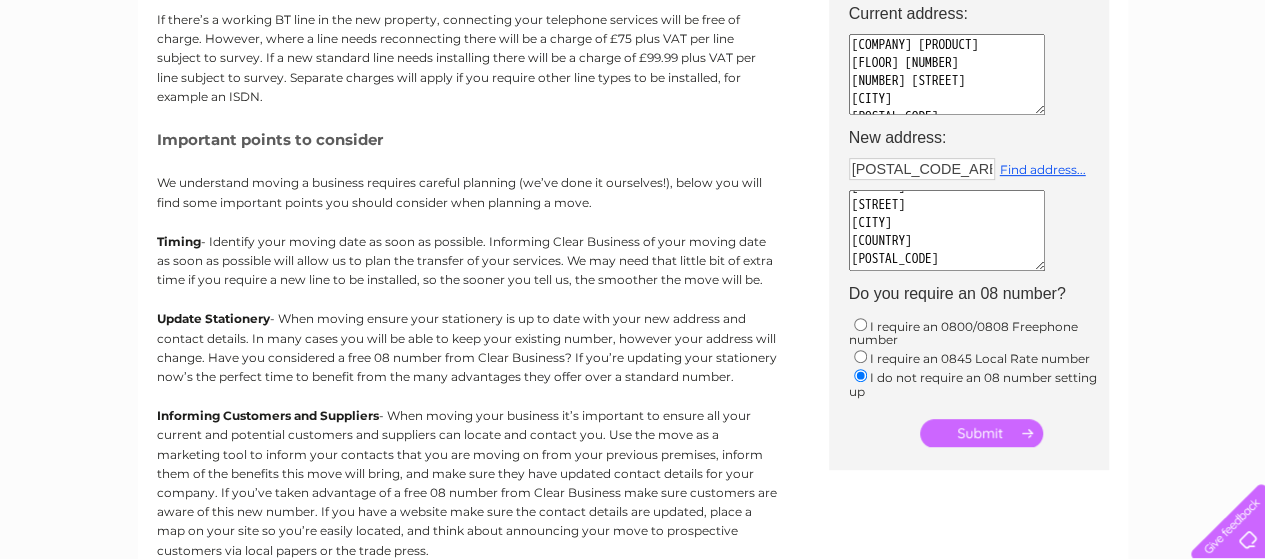 type on "Storey 1
Alhambra House
45
Waterloo Street
Glasgow
United Kingdom
G2 6HS" 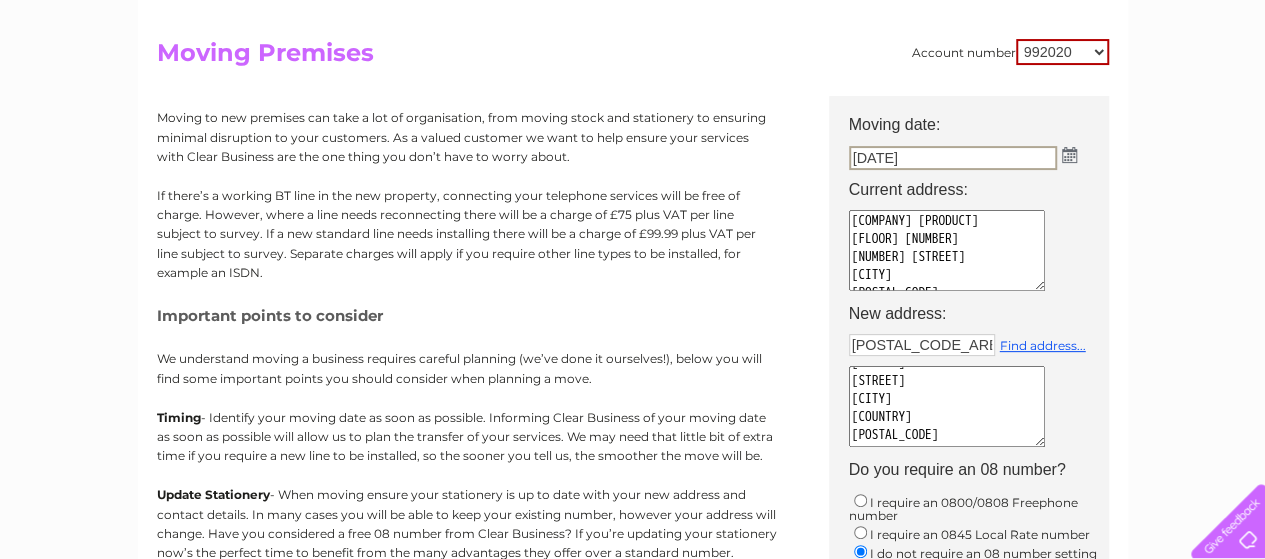 scroll, scrollTop: 202, scrollLeft: 0, axis: vertical 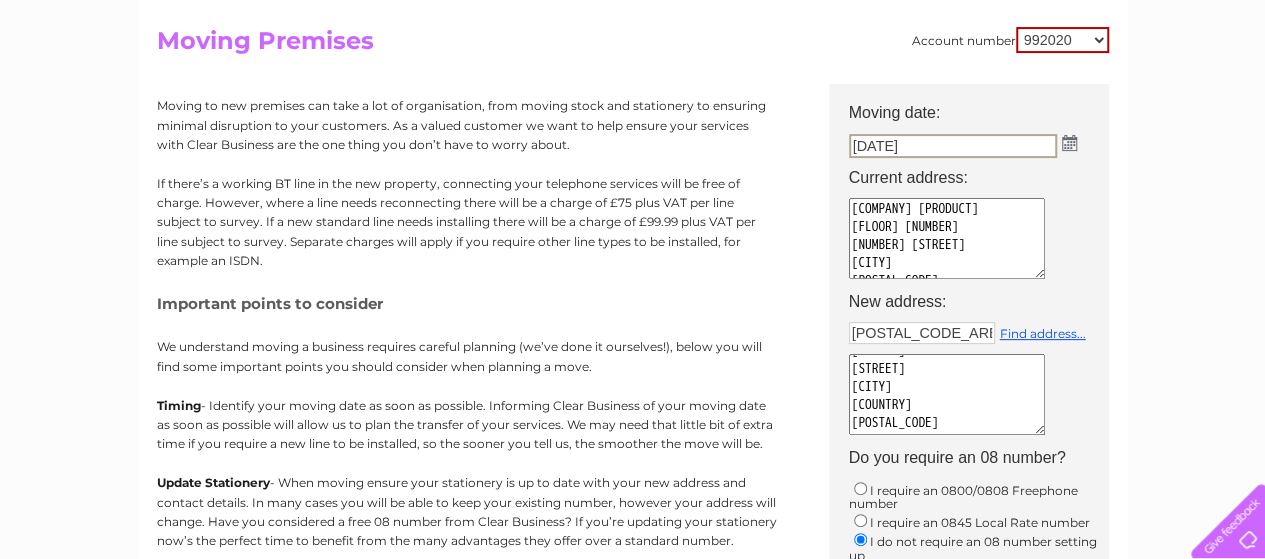 click at bounding box center (1224, 517) 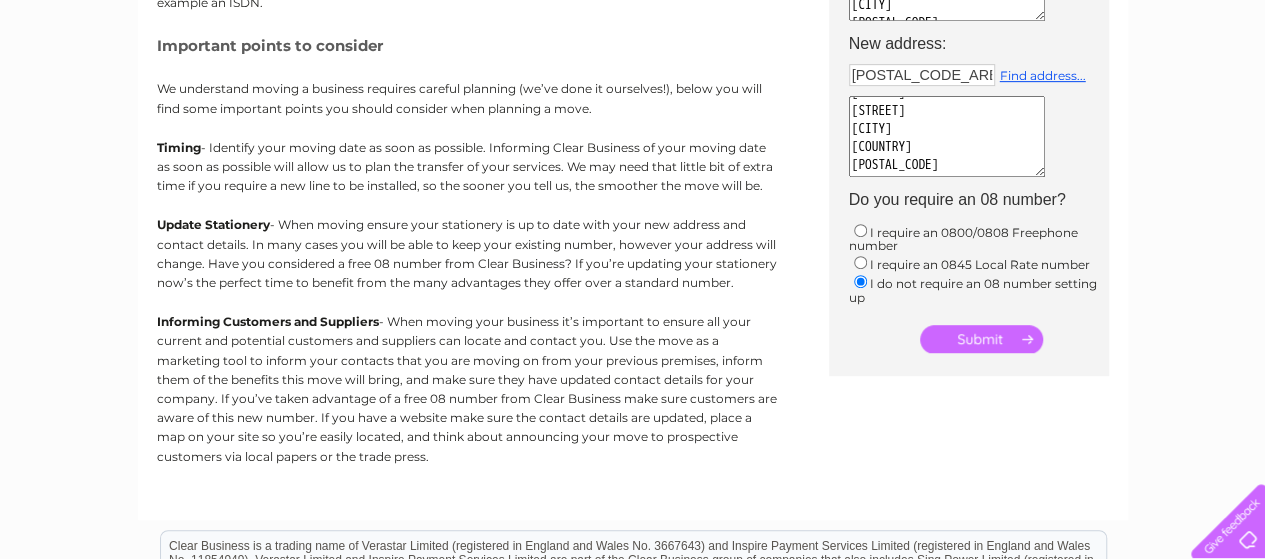 scroll, scrollTop: 435, scrollLeft: 0, axis: vertical 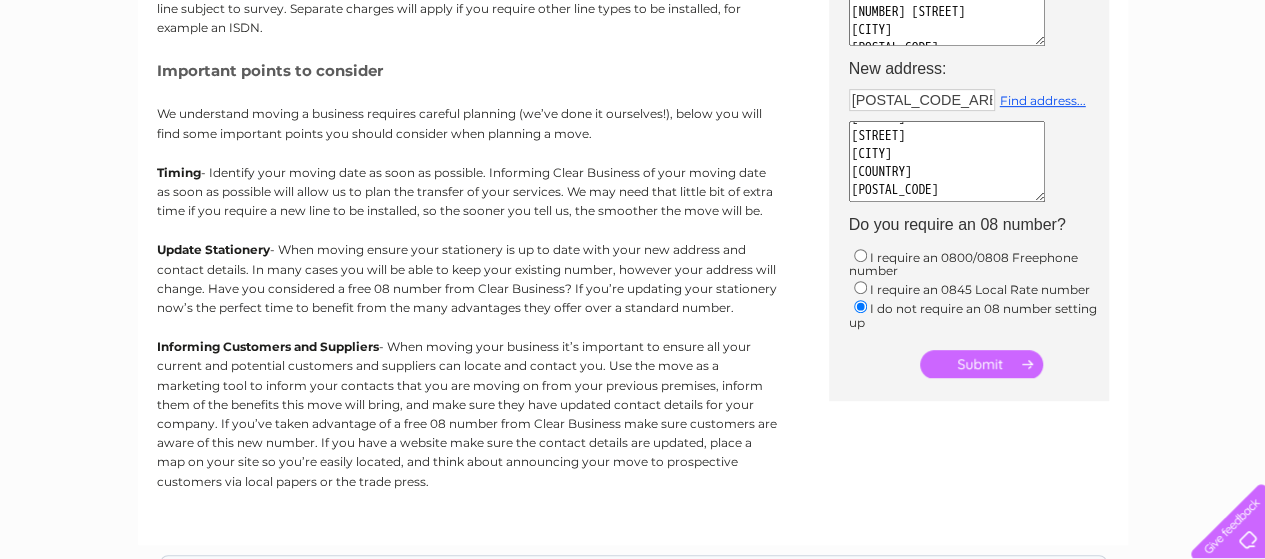 click at bounding box center [860, 306] 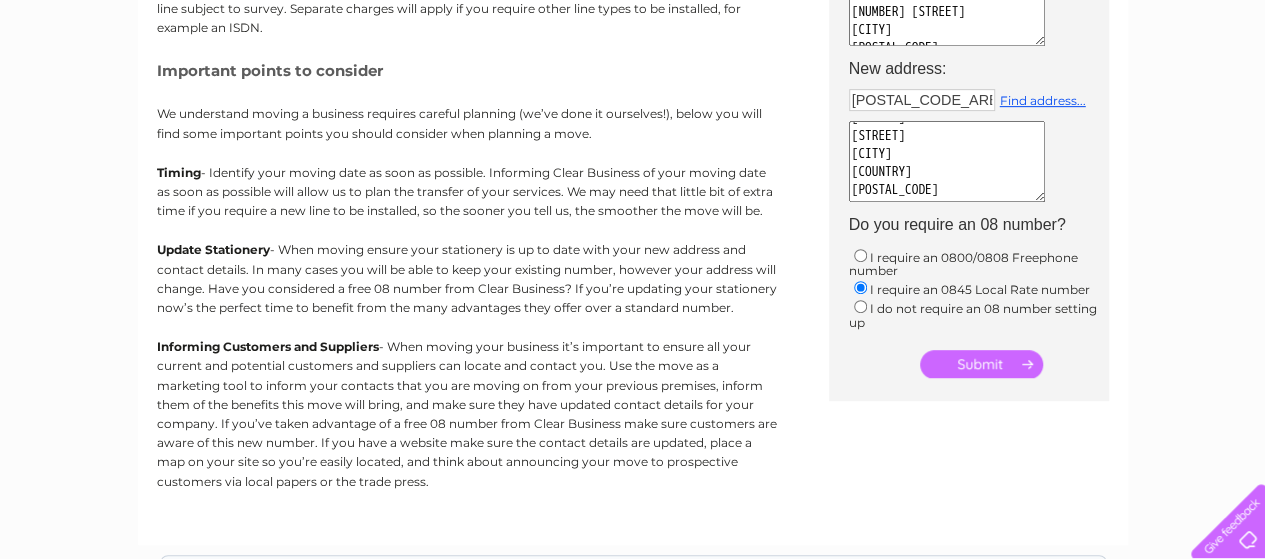 click at bounding box center [860, 306] 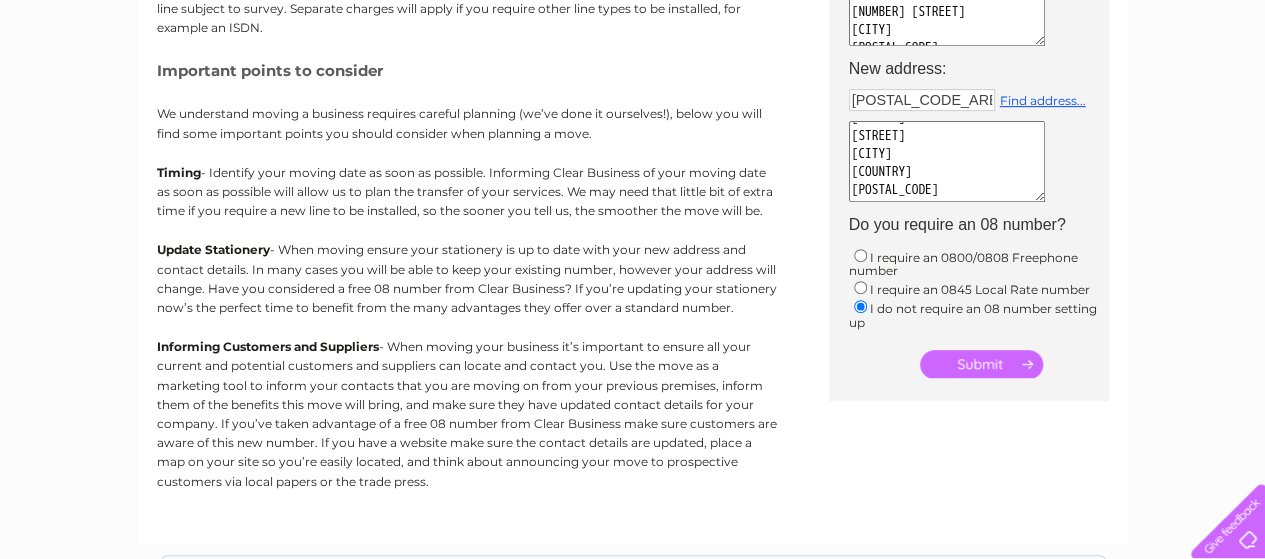 click at bounding box center (981, 364) 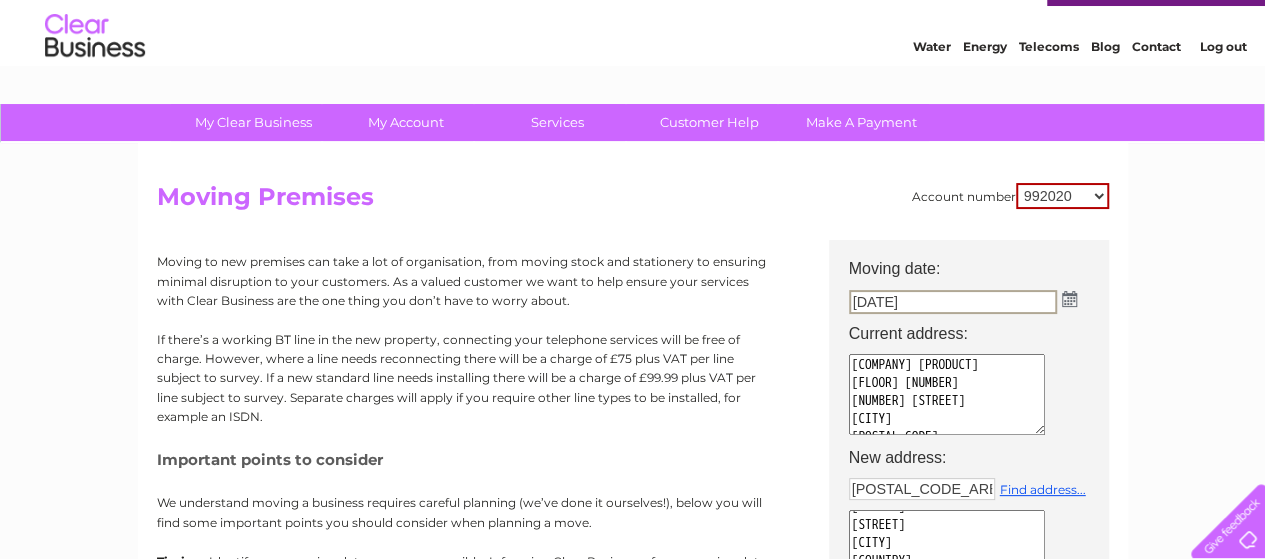 scroll, scrollTop: 35, scrollLeft: 0, axis: vertical 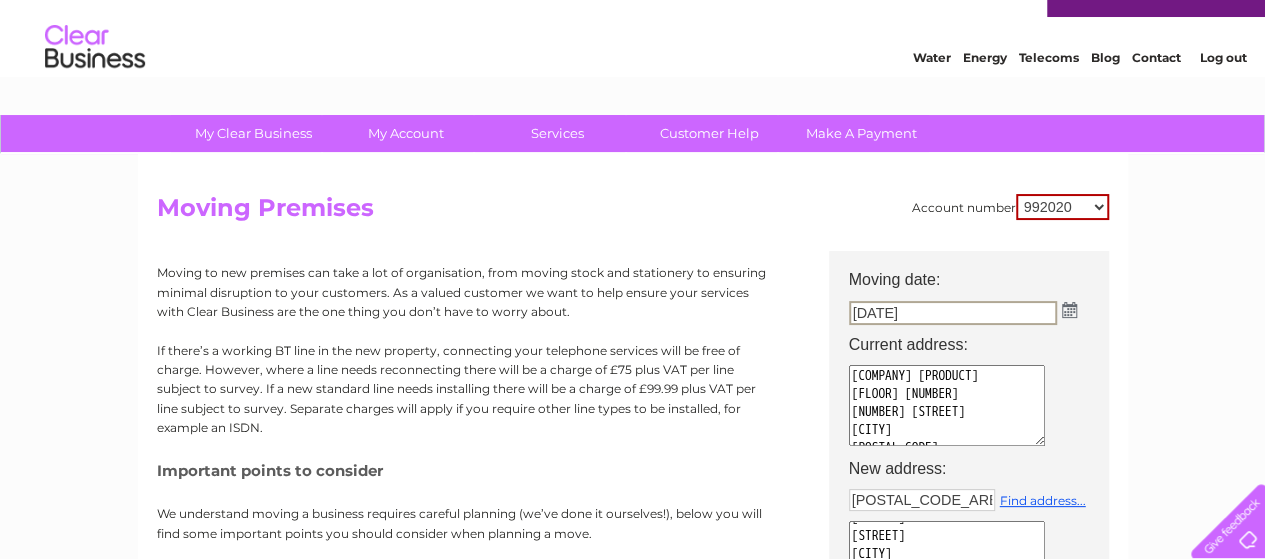 click on "Contact" at bounding box center [1156, 57] 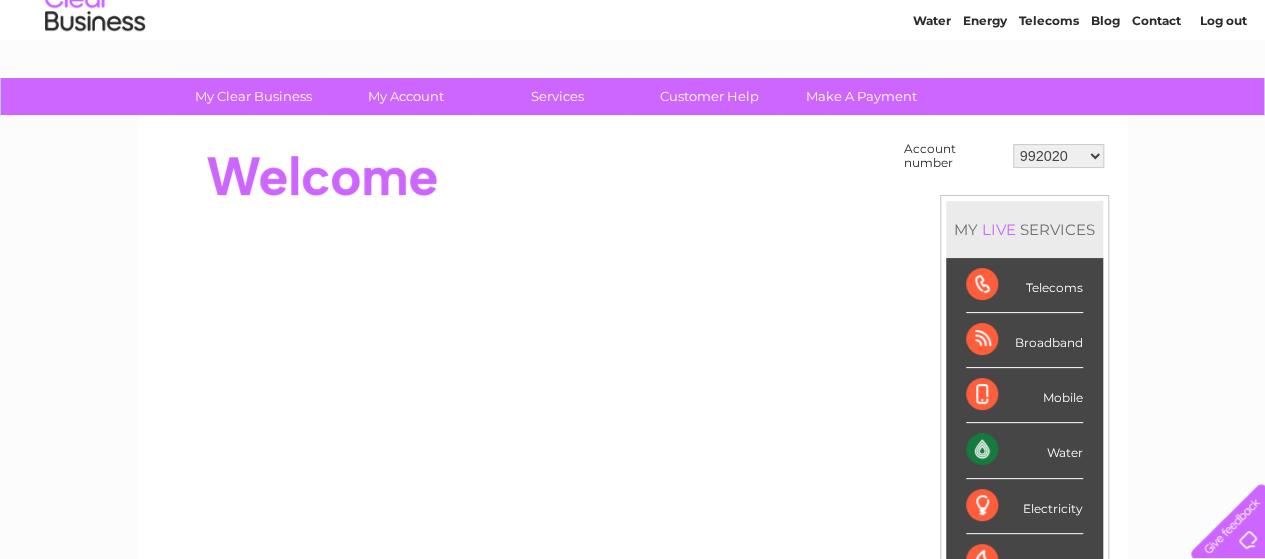 scroll, scrollTop: 66, scrollLeft: 0, axis: vertical 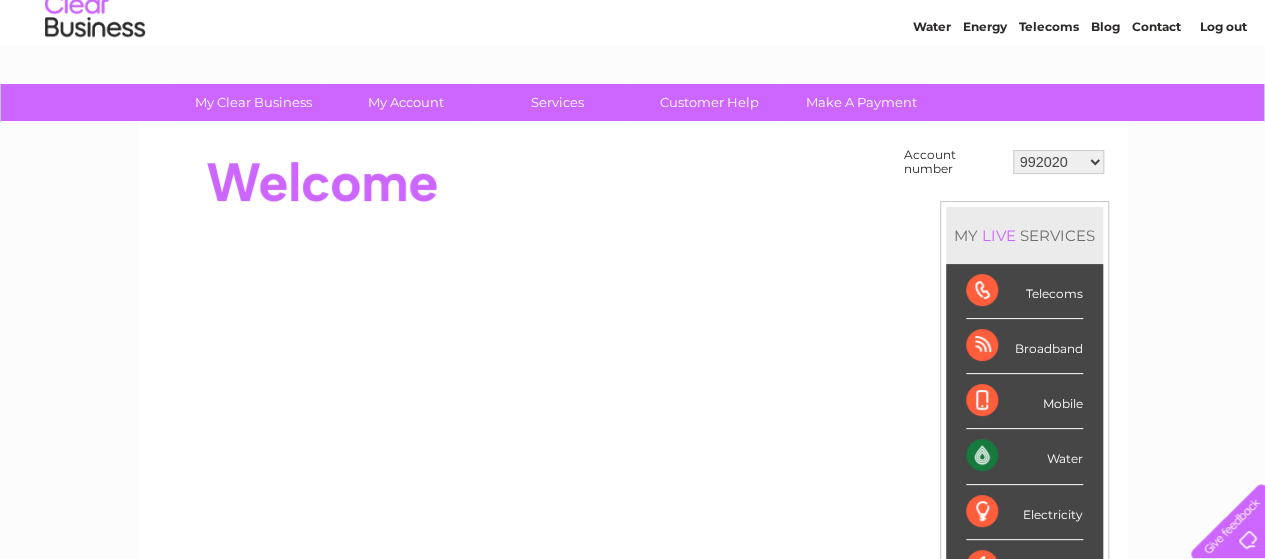 click on "Blog" at bounding box center [1105, 26] 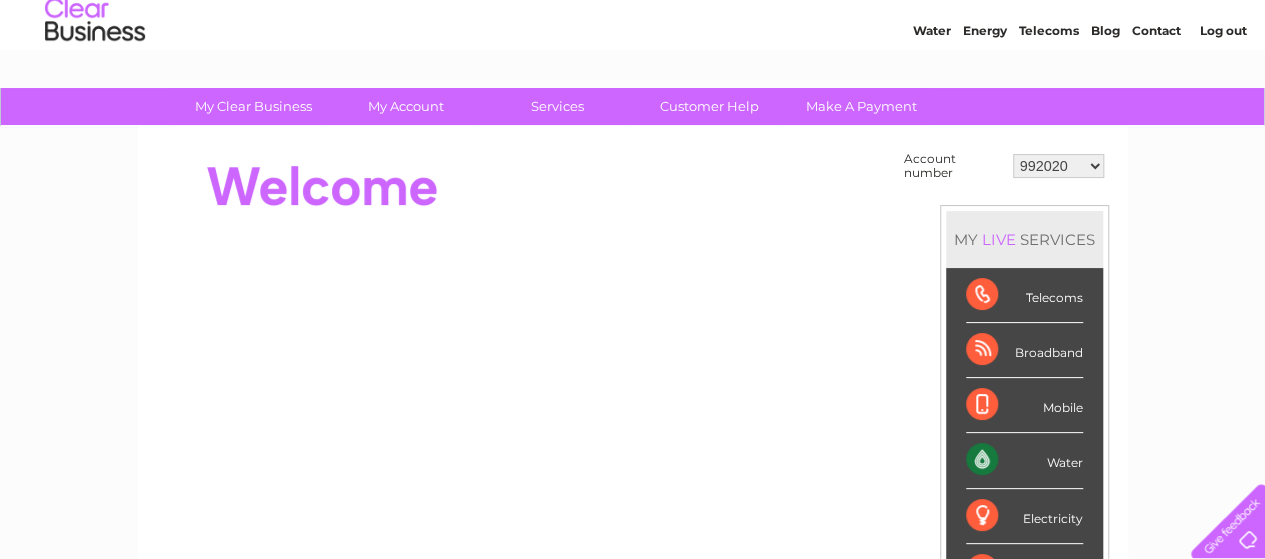scroll, scrollTop: 66, scrollLeft: 0, axis: vertical 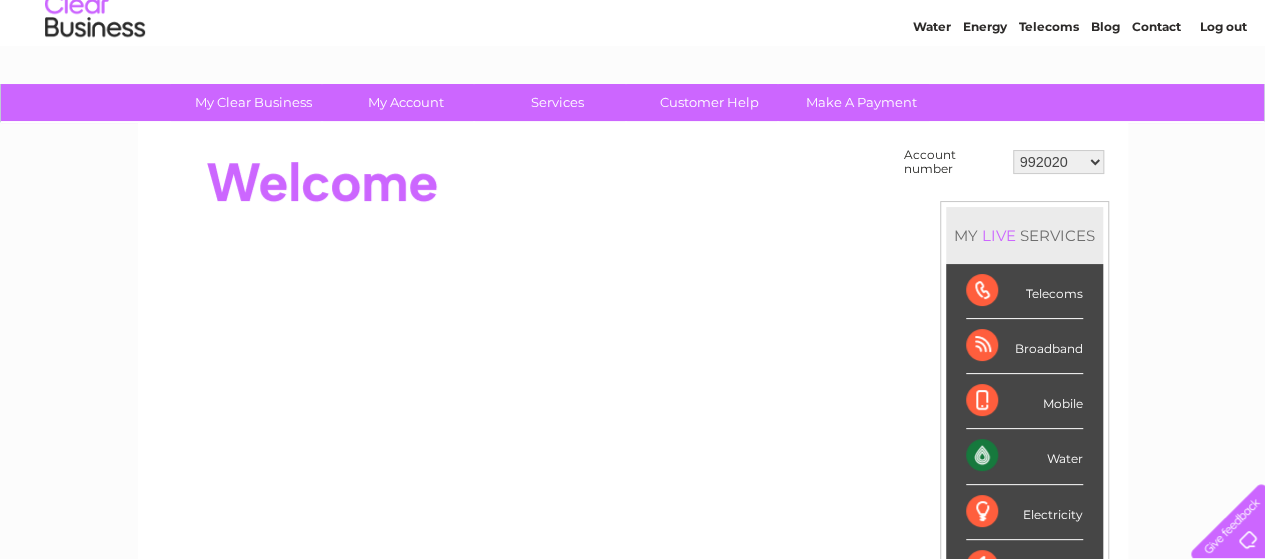 click on "Contact" at bounding box center (1156, 26) 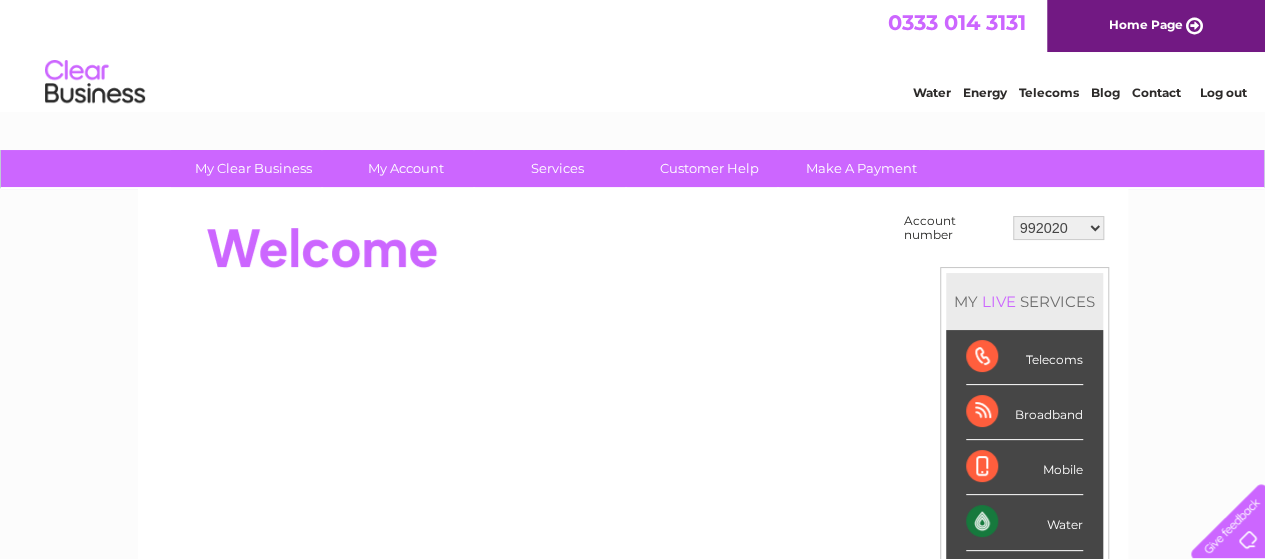 scroll, scrollTop: 0, scrollLeft: 0, axis: both 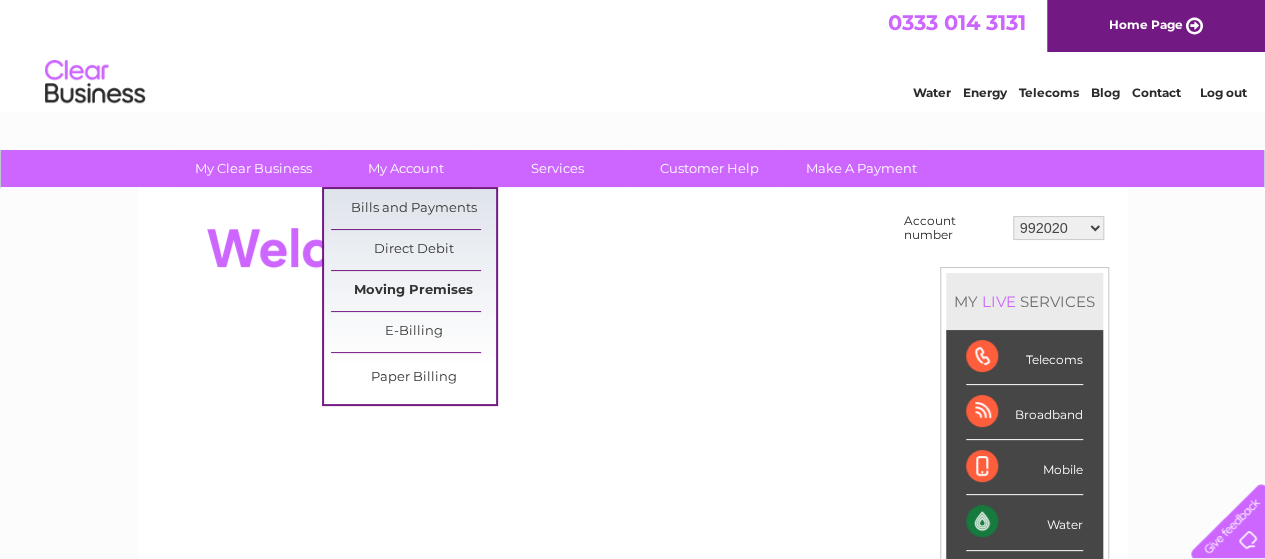 click on "Moving Premises" at bounding box center (413, 291) 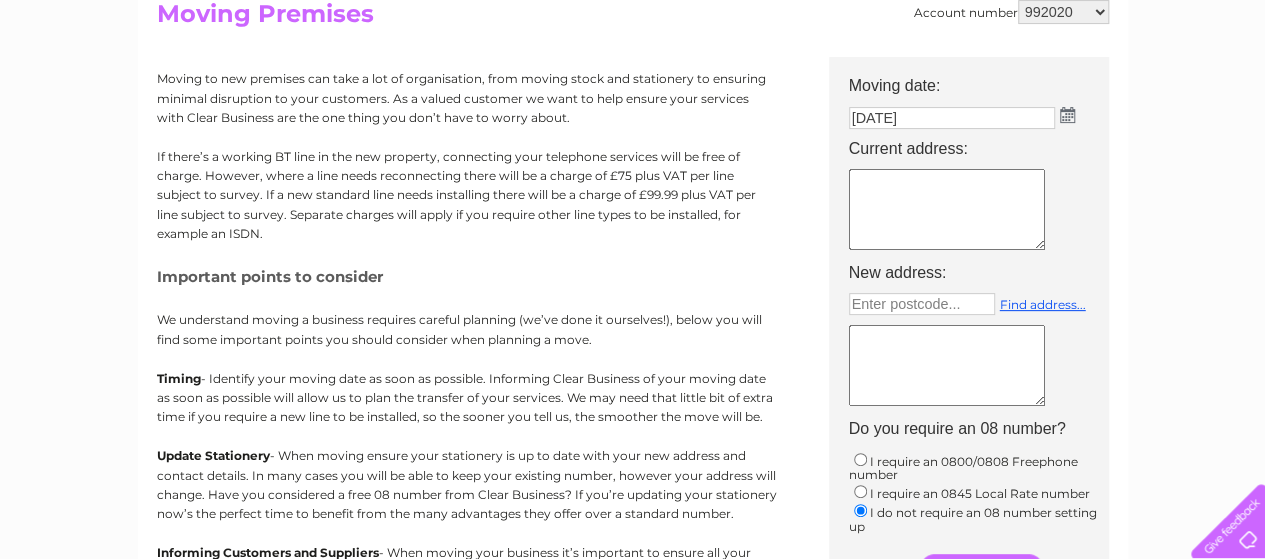 scroll, scrollTop: 200, scrollLeft: 0, axis: vertical 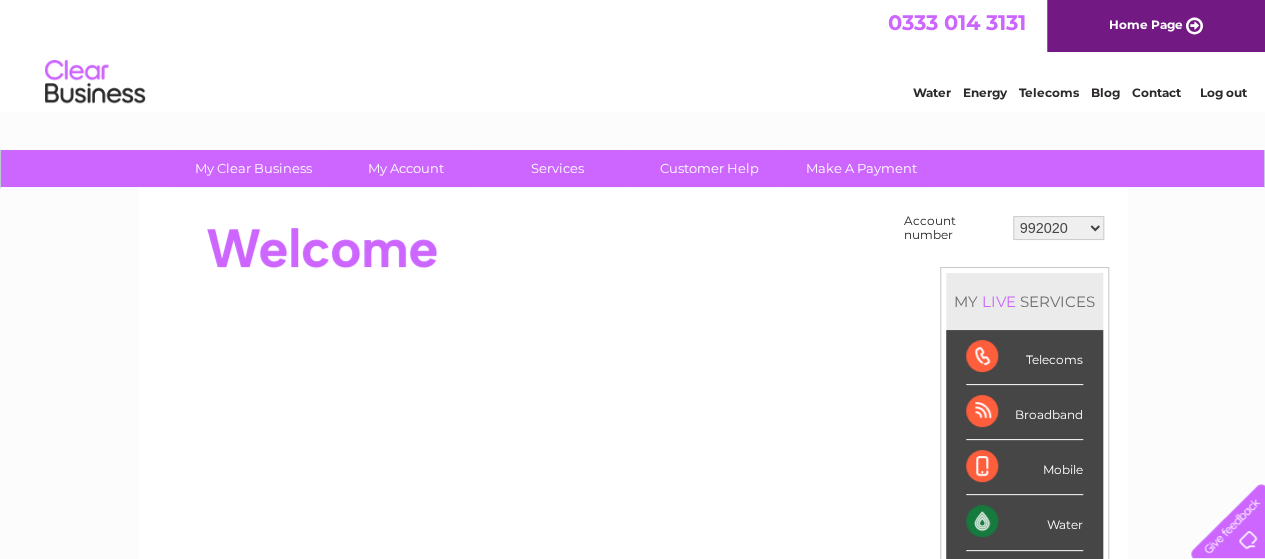 click on "992020
30318294" at bounding box center (1058, 228) 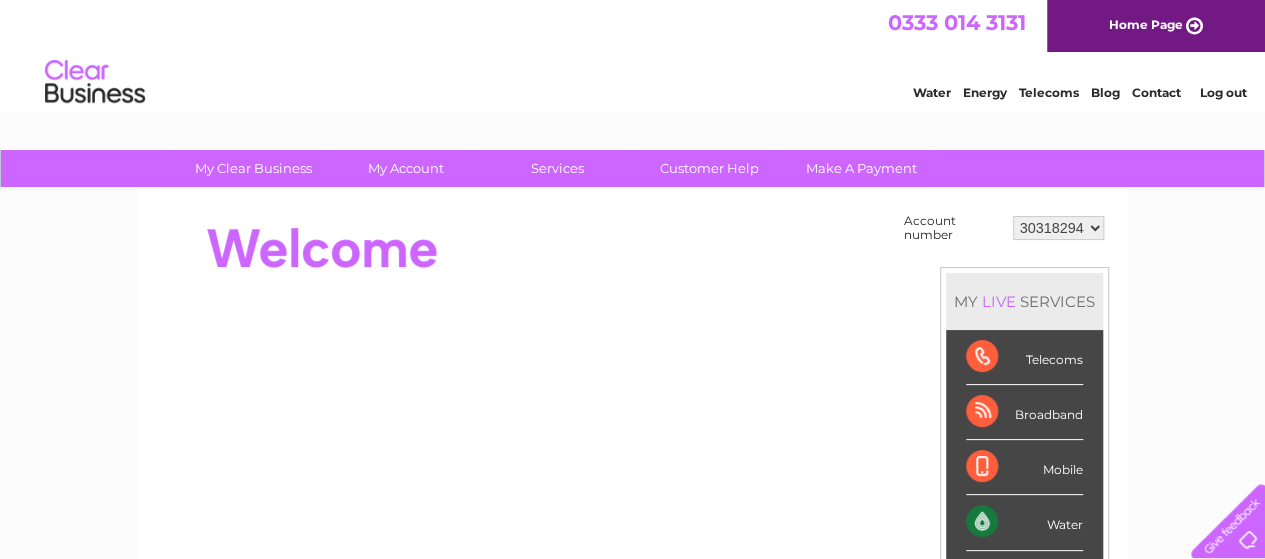 click on "992020
30318294" at bounding box center [1058, 228] 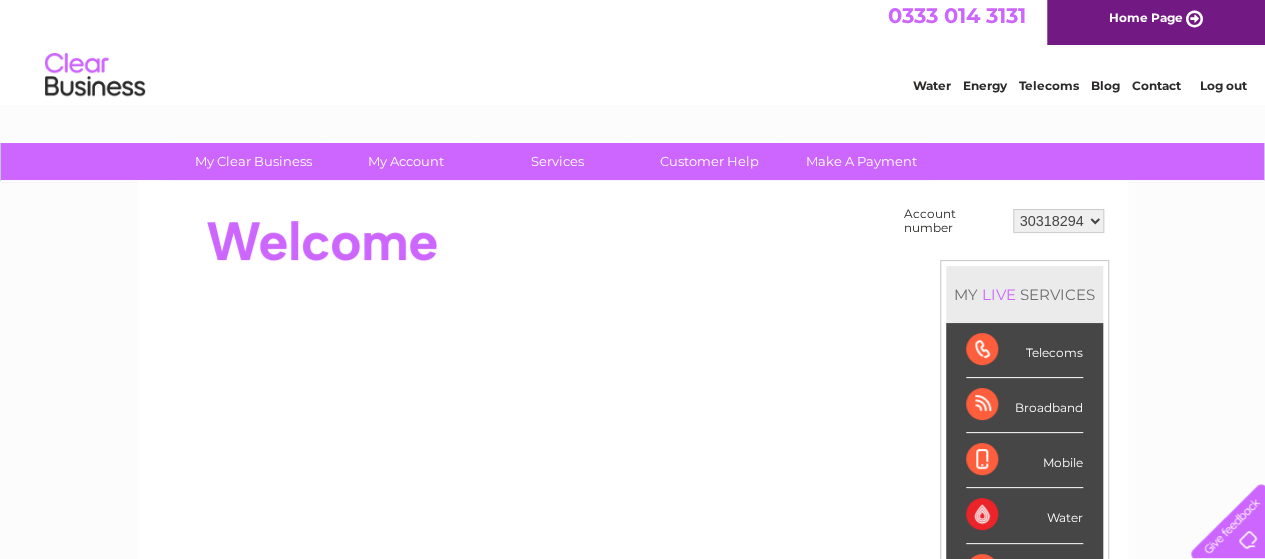 scroll, scrollTop: 0, scrollLeft: 0, axis: both 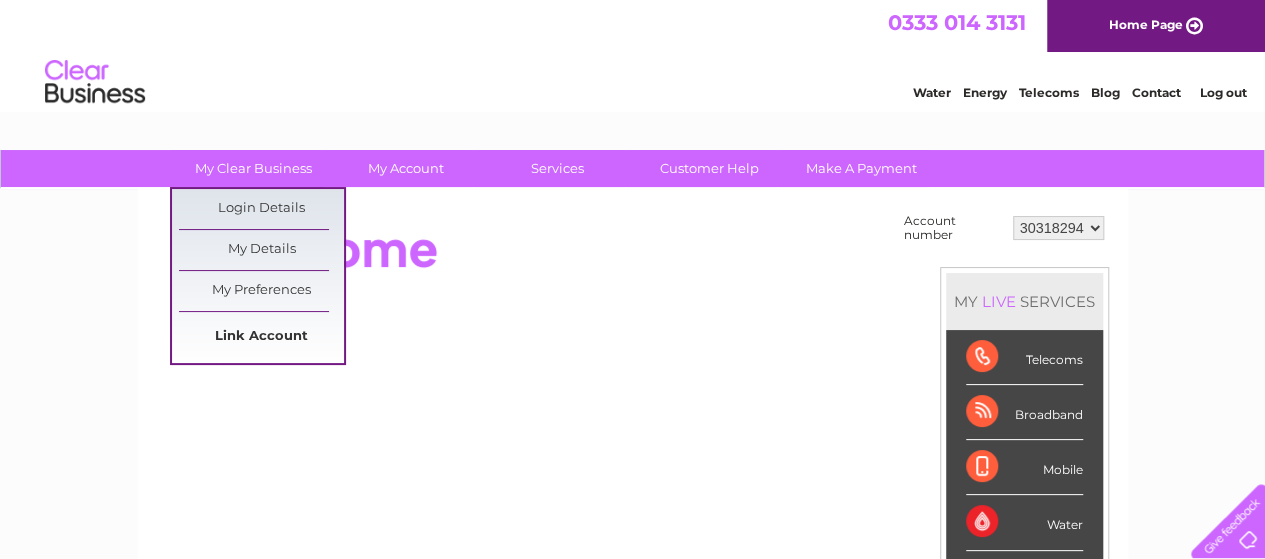 click on "Link Account" at bounding box center (261, 337) 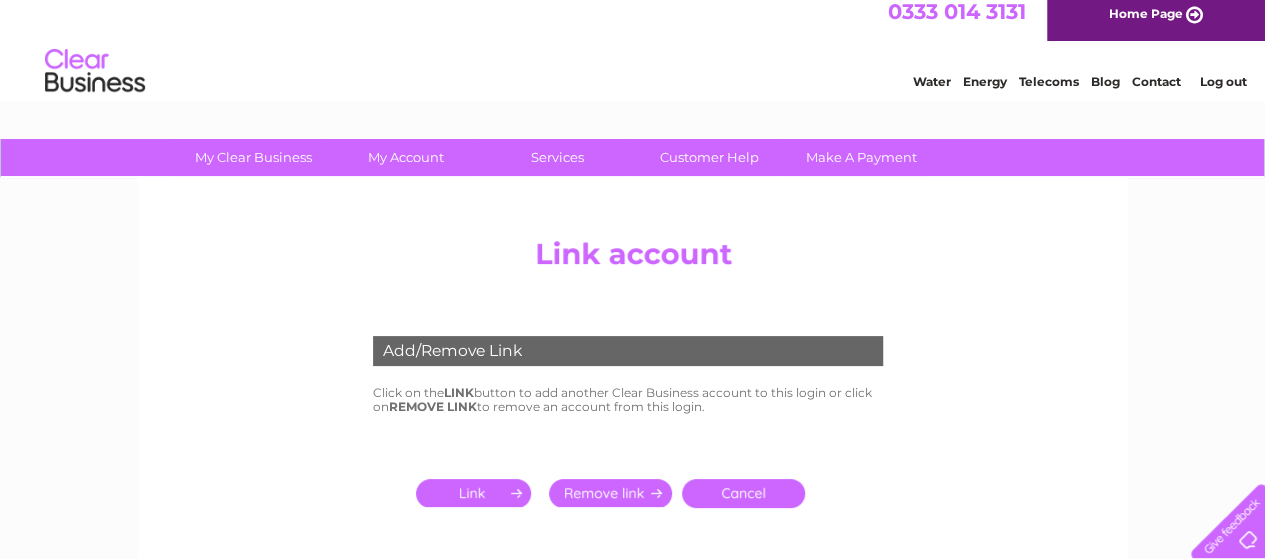 scroll, scrollTop: 0, scrollLeft: 0, axis: both 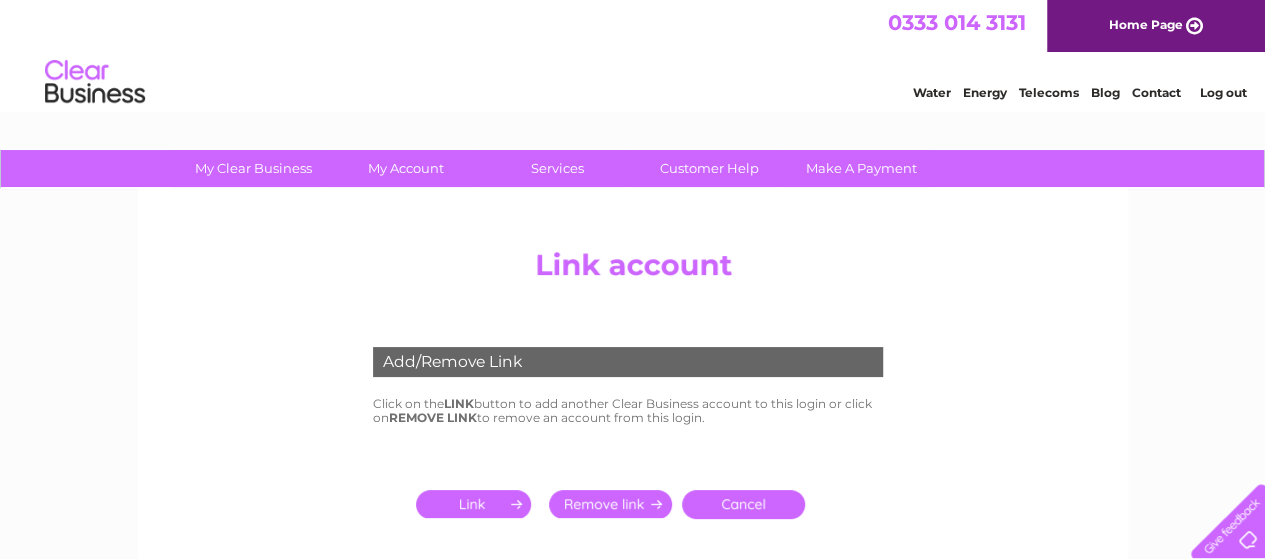 click at bounding box center [477, 504] 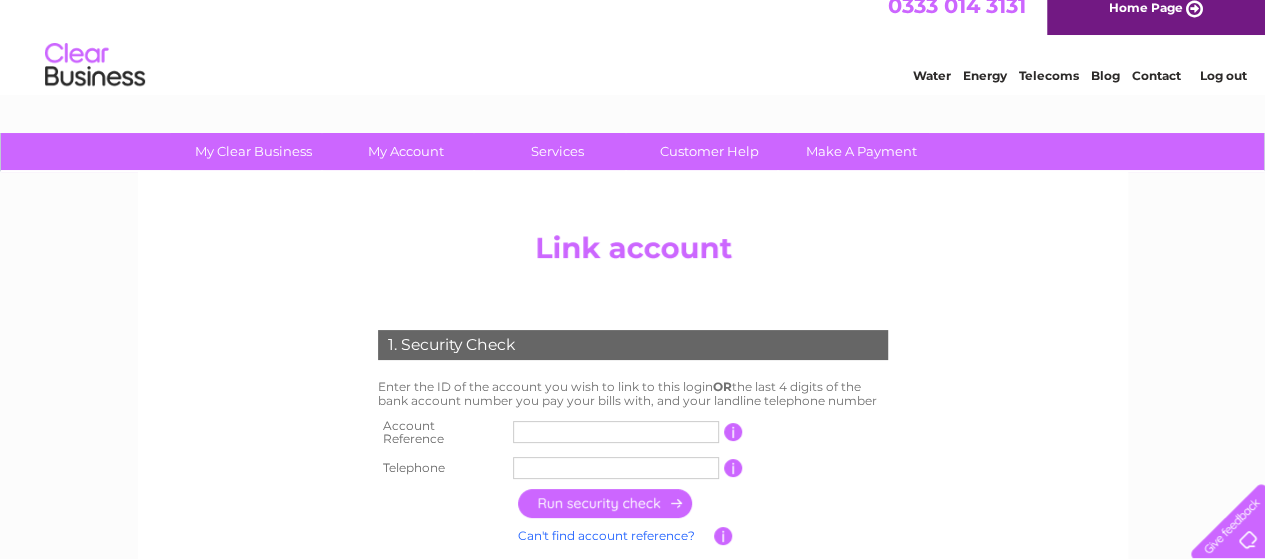 scroll, scrollTop: 33, scrollLeft: 0, axis: vertical 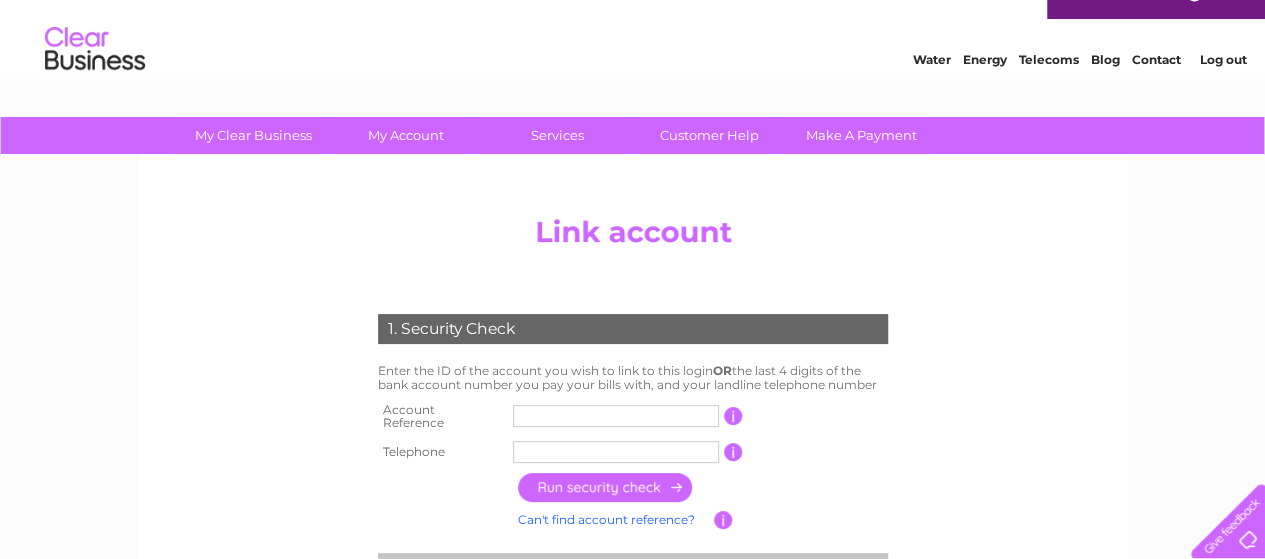 click at bounding box center (733, 452) 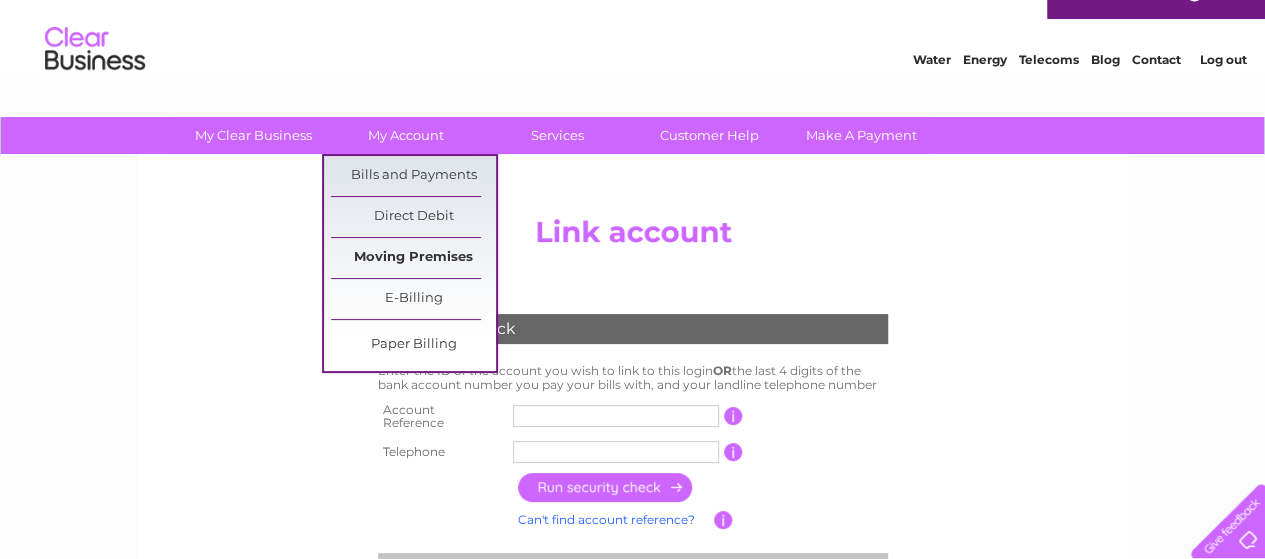 click on "Moving Premises" at bounding box center (413, 258) 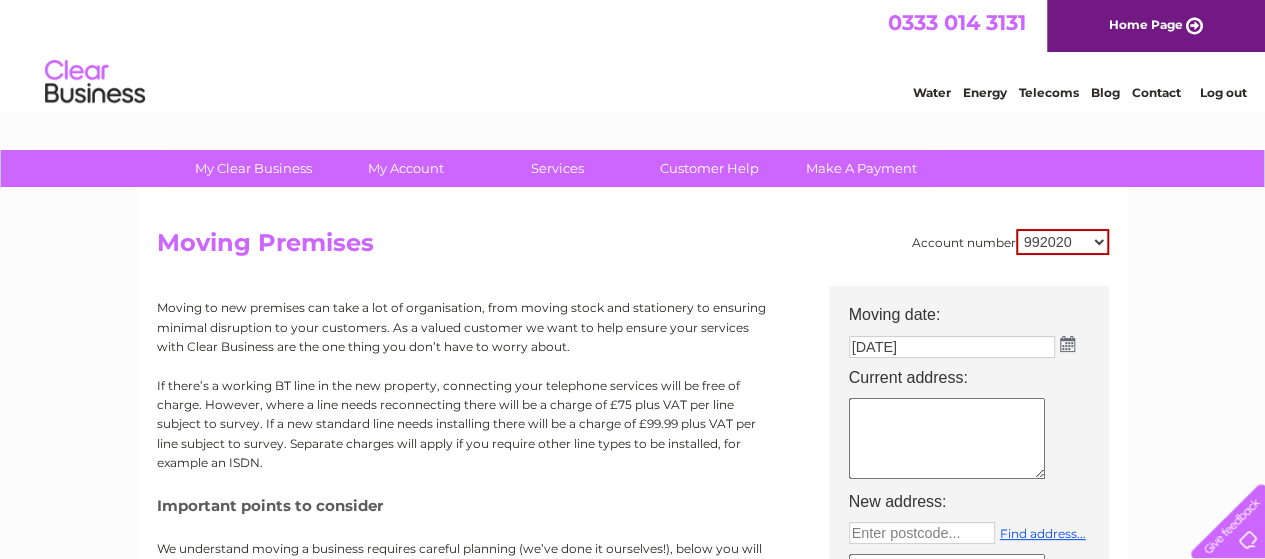 scroll, scrollTop: 0, scrollLeft: 0, axis: both 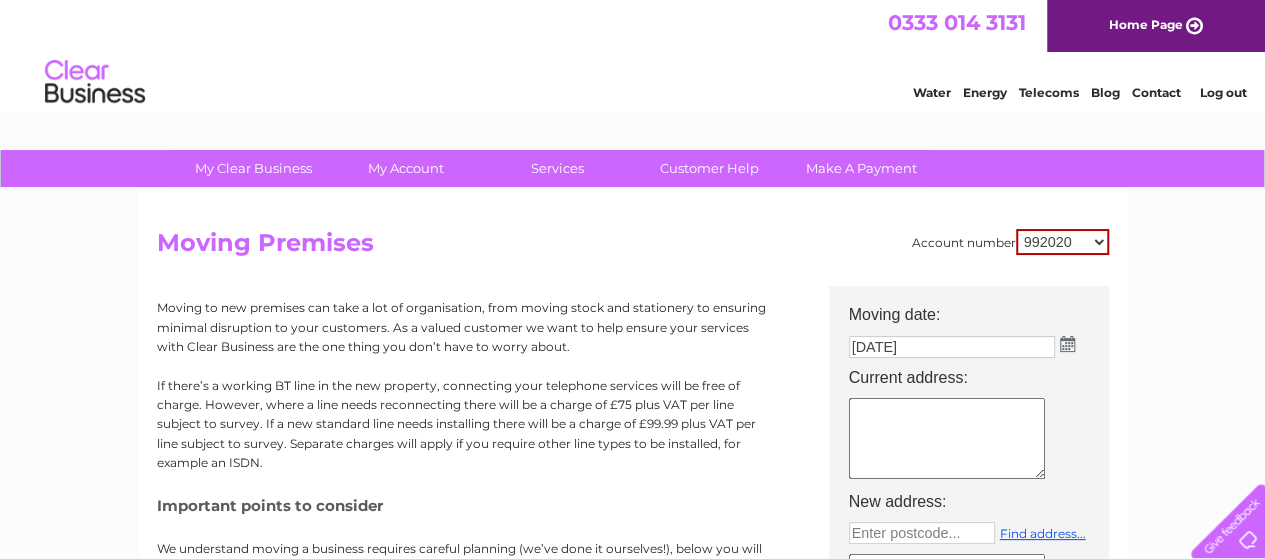 click on "[POSTAL_CODE]
[PHONE]" at bounding box center (1062, 242) 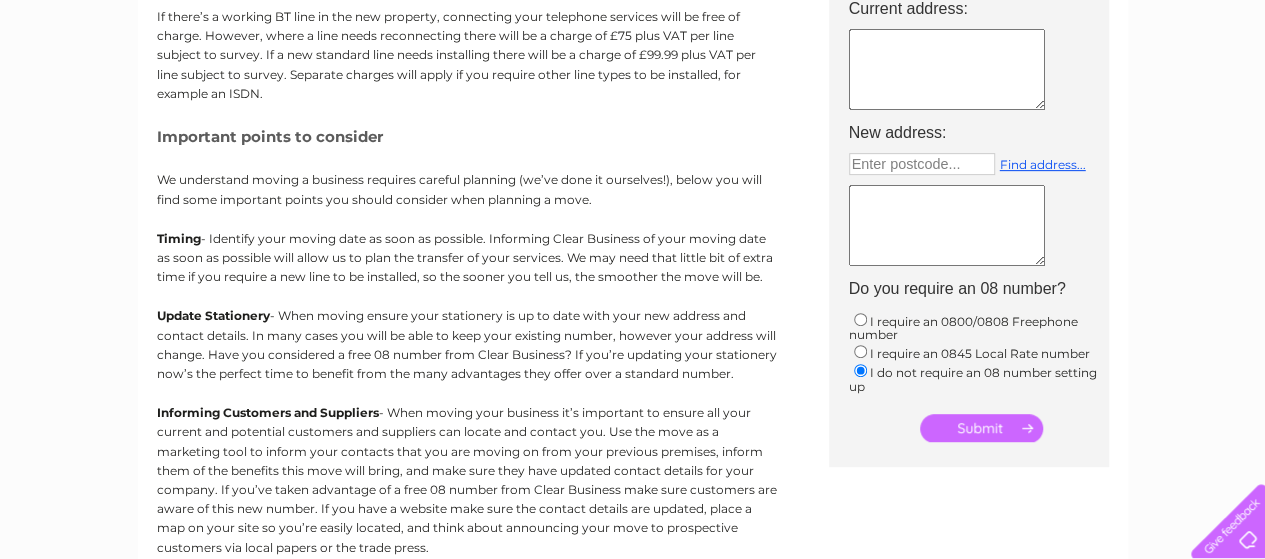 scroll, scrollTop: 366, scrollLeft: 0, axis: vertical 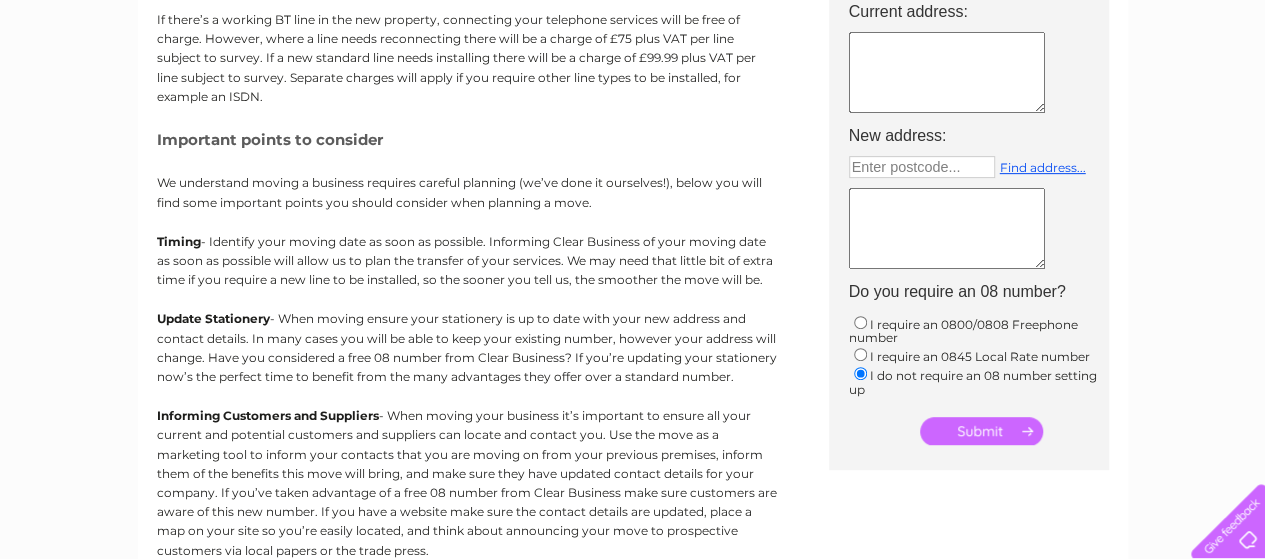 click at bounding box center [947, 72] 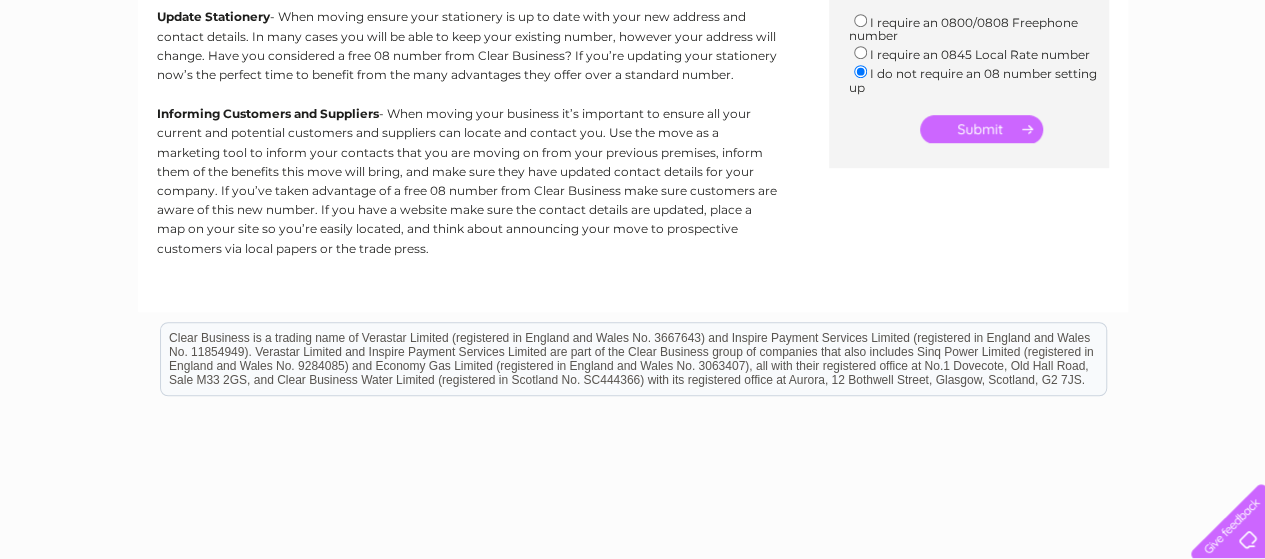 scroll, scrollTop: 733, scrollLeft: 0, axis: vertical 